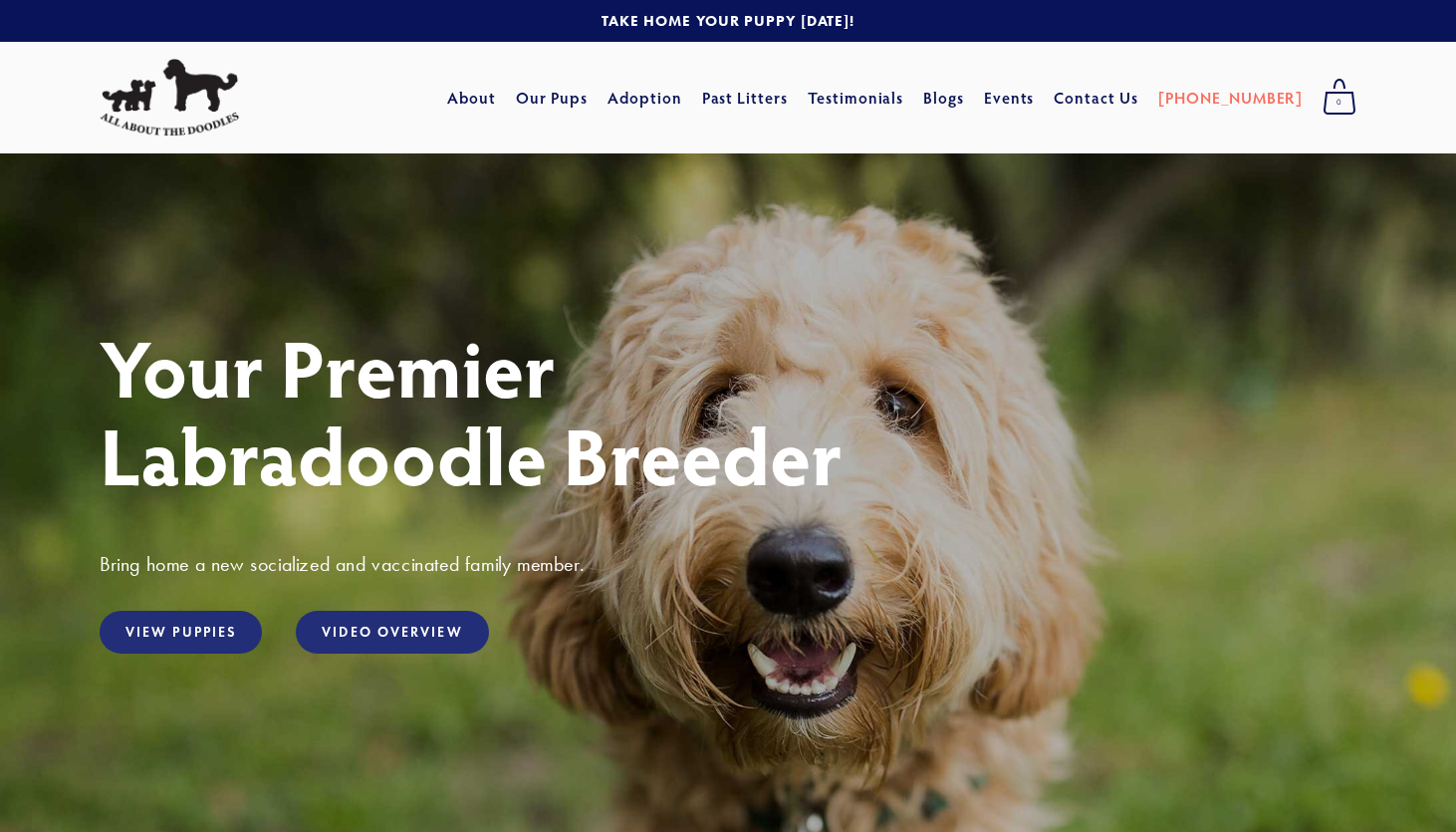 scroll, scrollTop: 0, scrollLeft: 0, axis: both 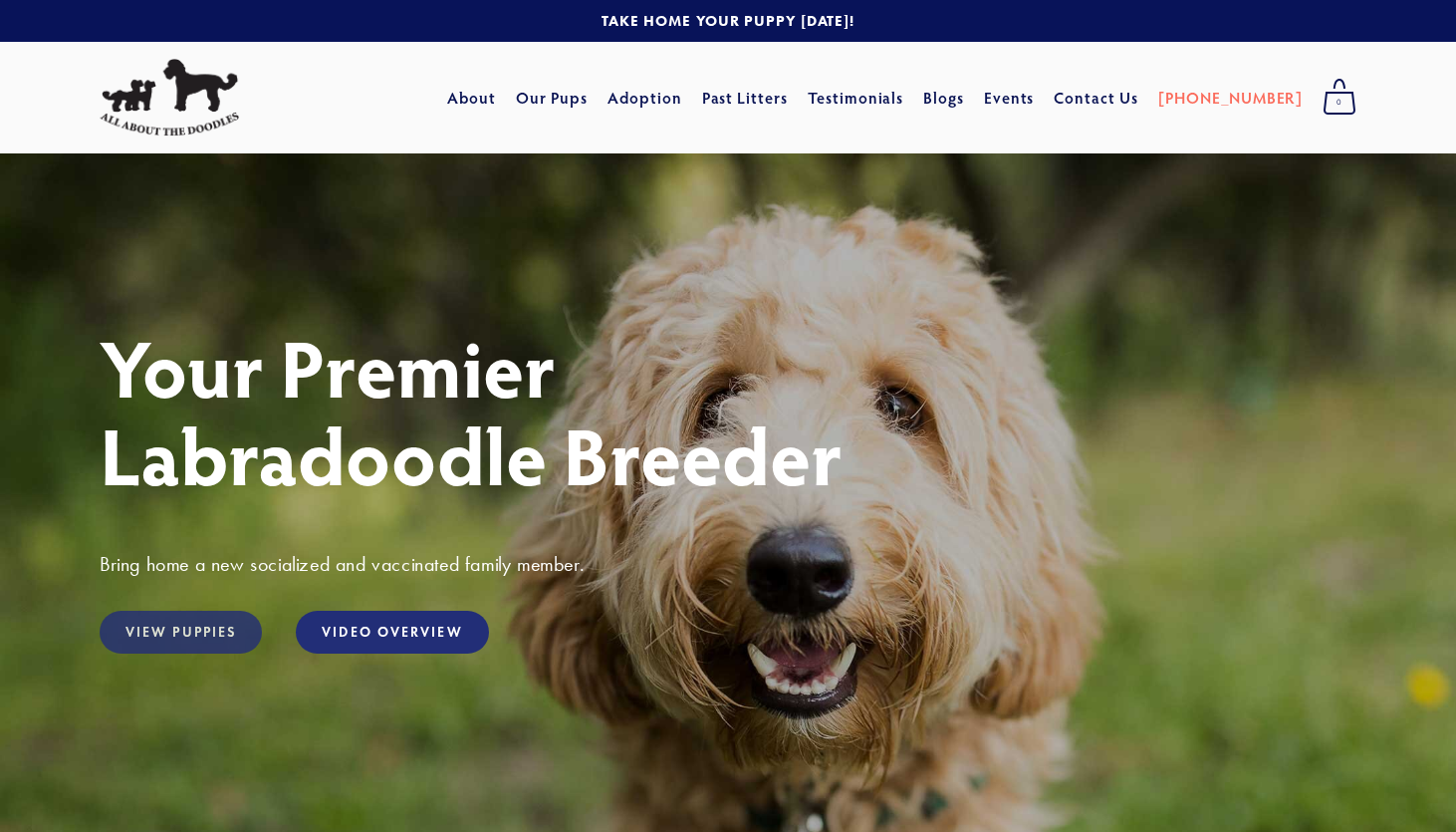 click on "View Puppies" at bounding box center (180, 632) 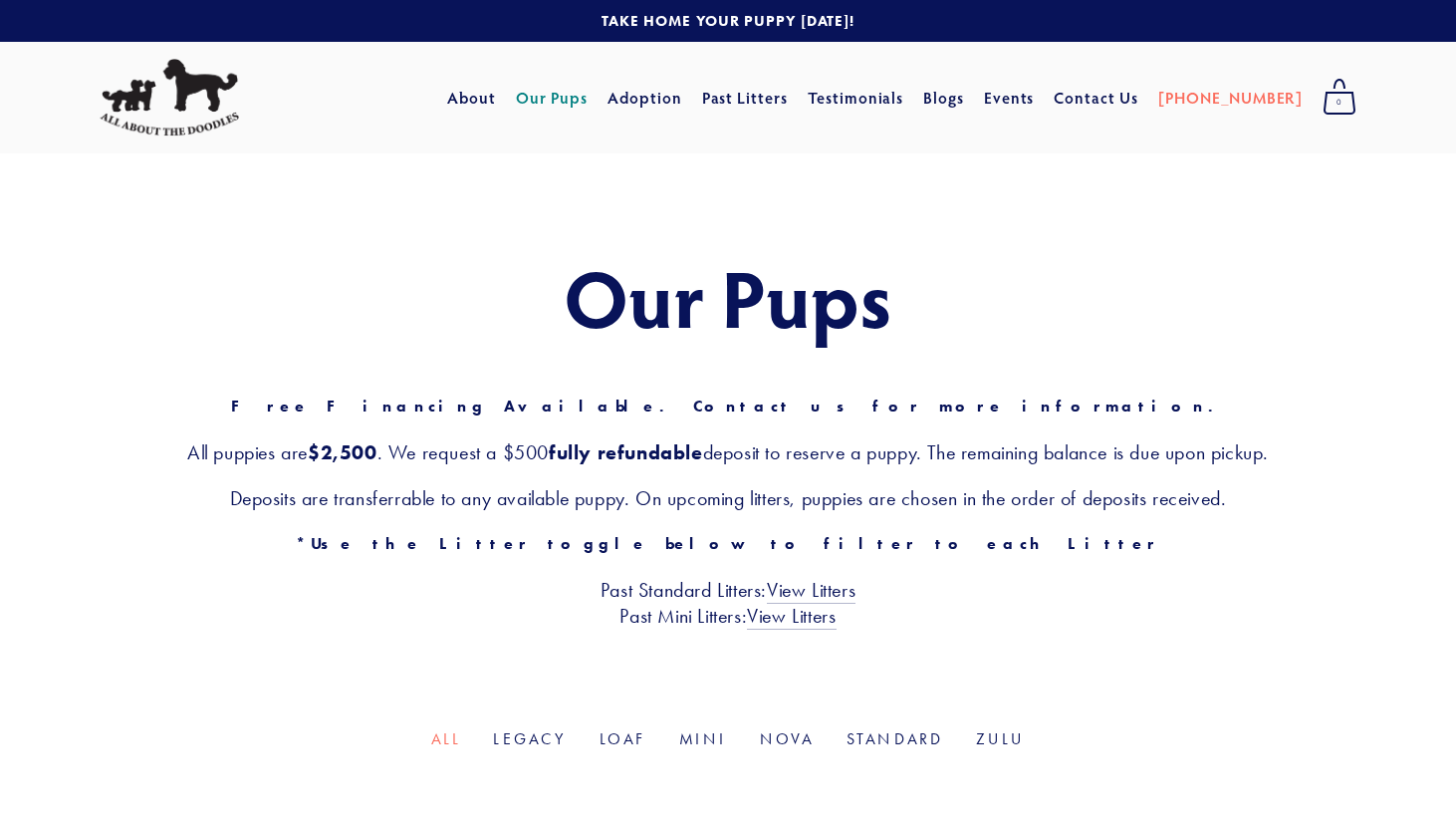 scroll, scrollTop: 0, scrollLeft: 0, axis: both 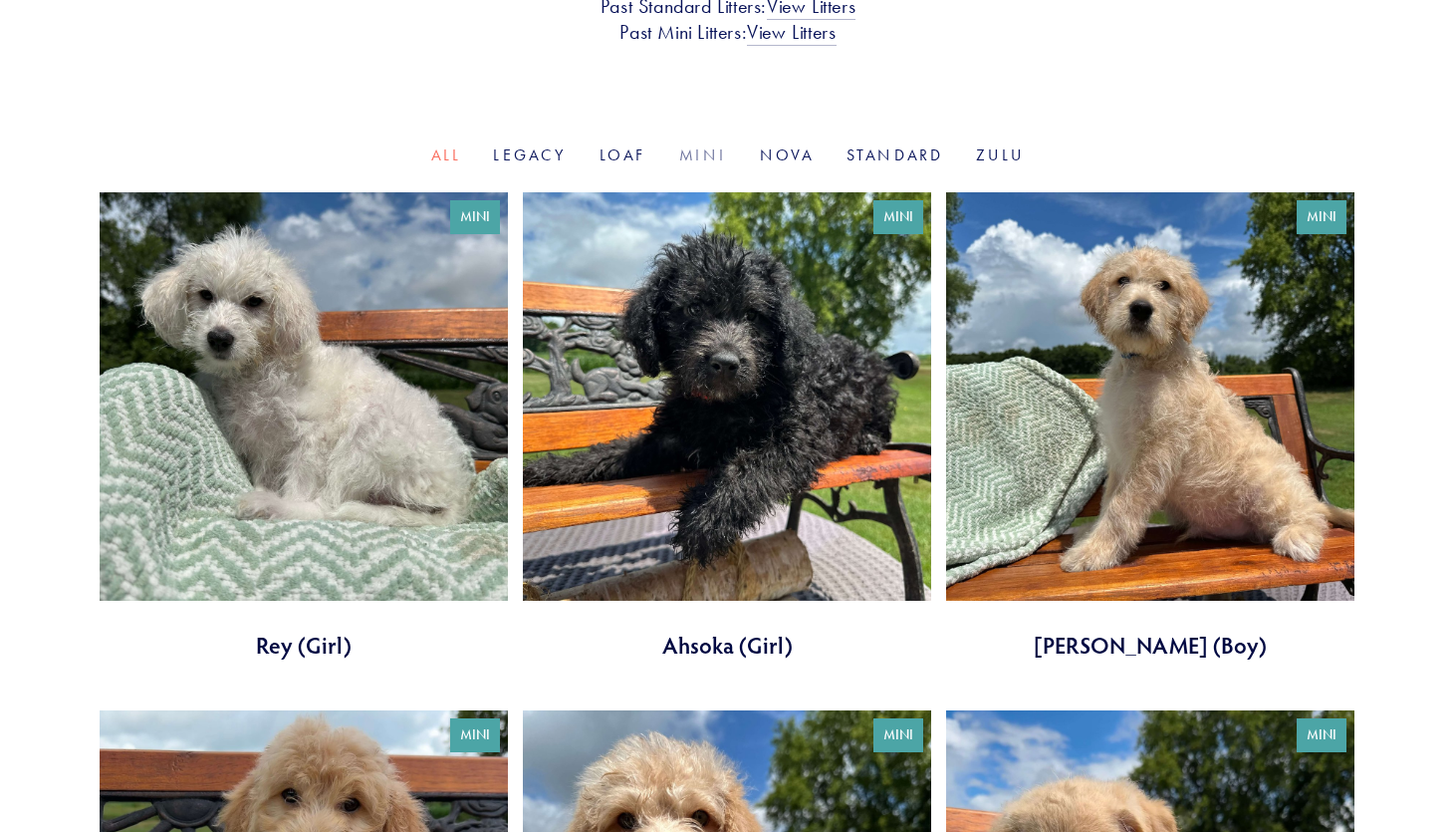 click on "Mini" at bounding box center [703, 154] 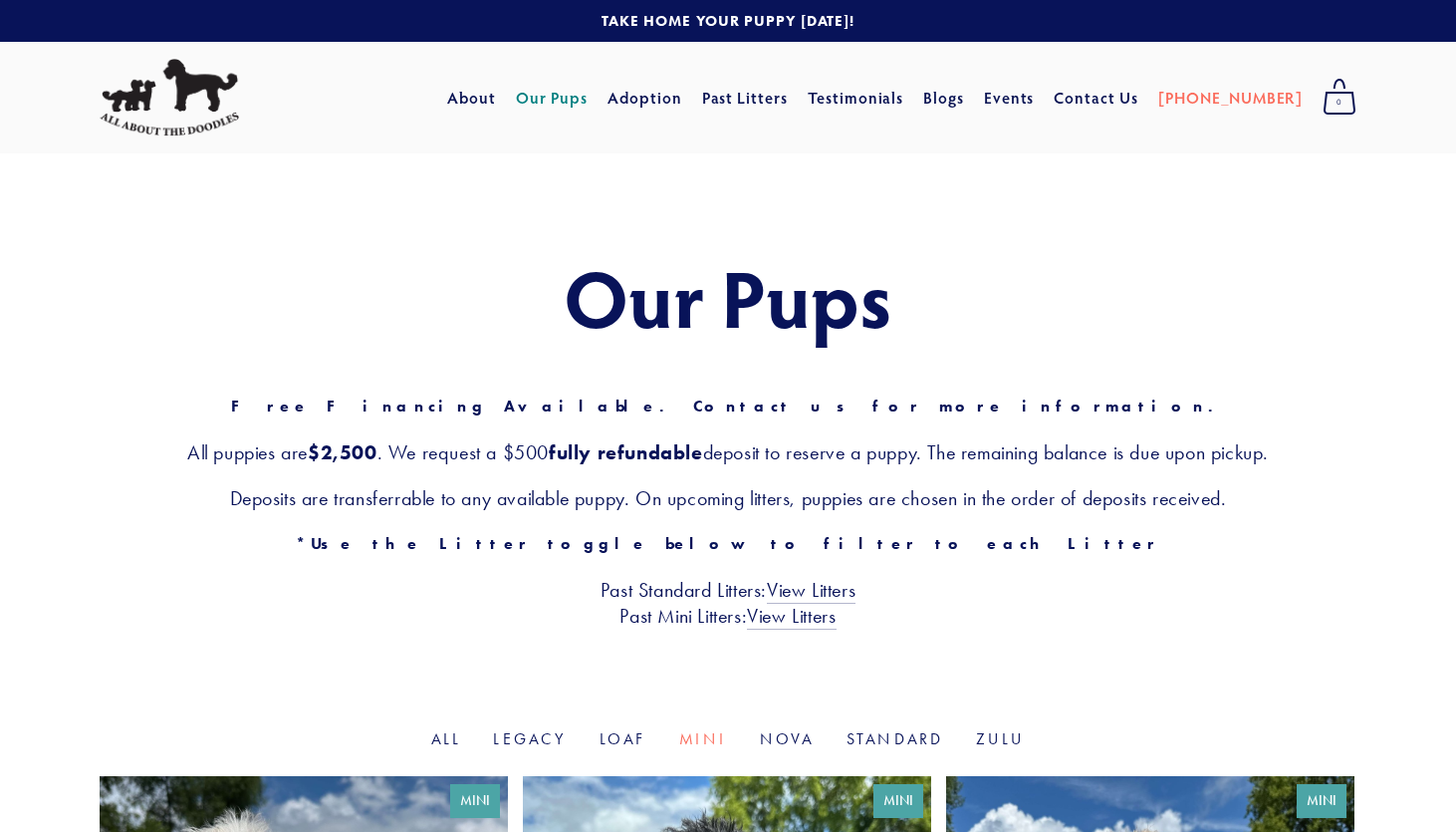 scroll, scrollTop: 0, scrollLeft: 0, axis: both 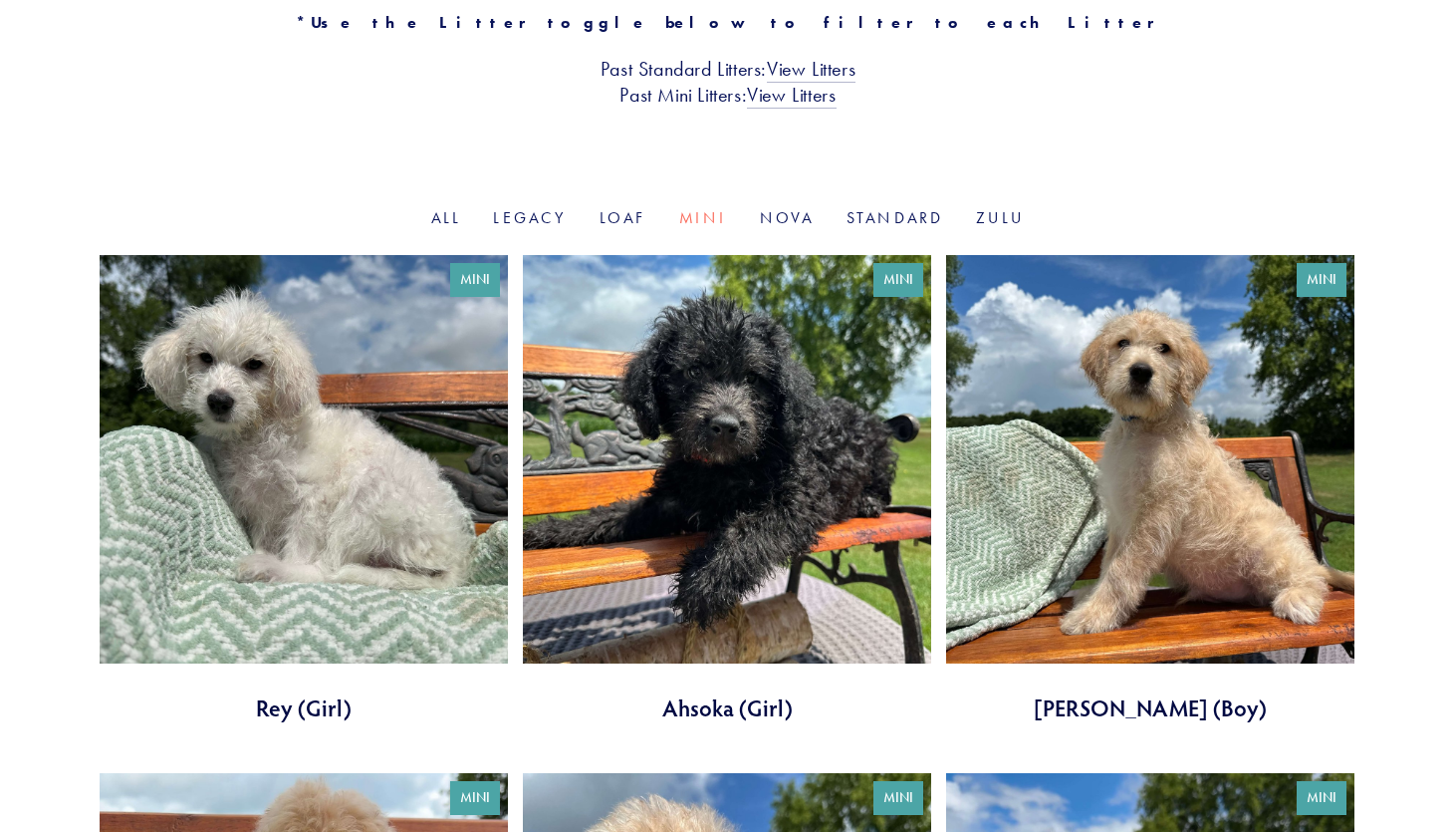 click on "Our Pups Free Financing Available. Contact us for more information. All puppies are  $2,500 . We request a $500  fully refundable  deposit to reserve a puppy. The remaining balance is due upon pickup. Deposits are transferrable to any available puppy. On upcoming litters, puppies are chosen in the order of deposits received. *Use the Litter toggle below to filter to each Litter Past Standard Litters:  View Litters Past Mini Litters:  View Litters" at bounding box center (728, -81) 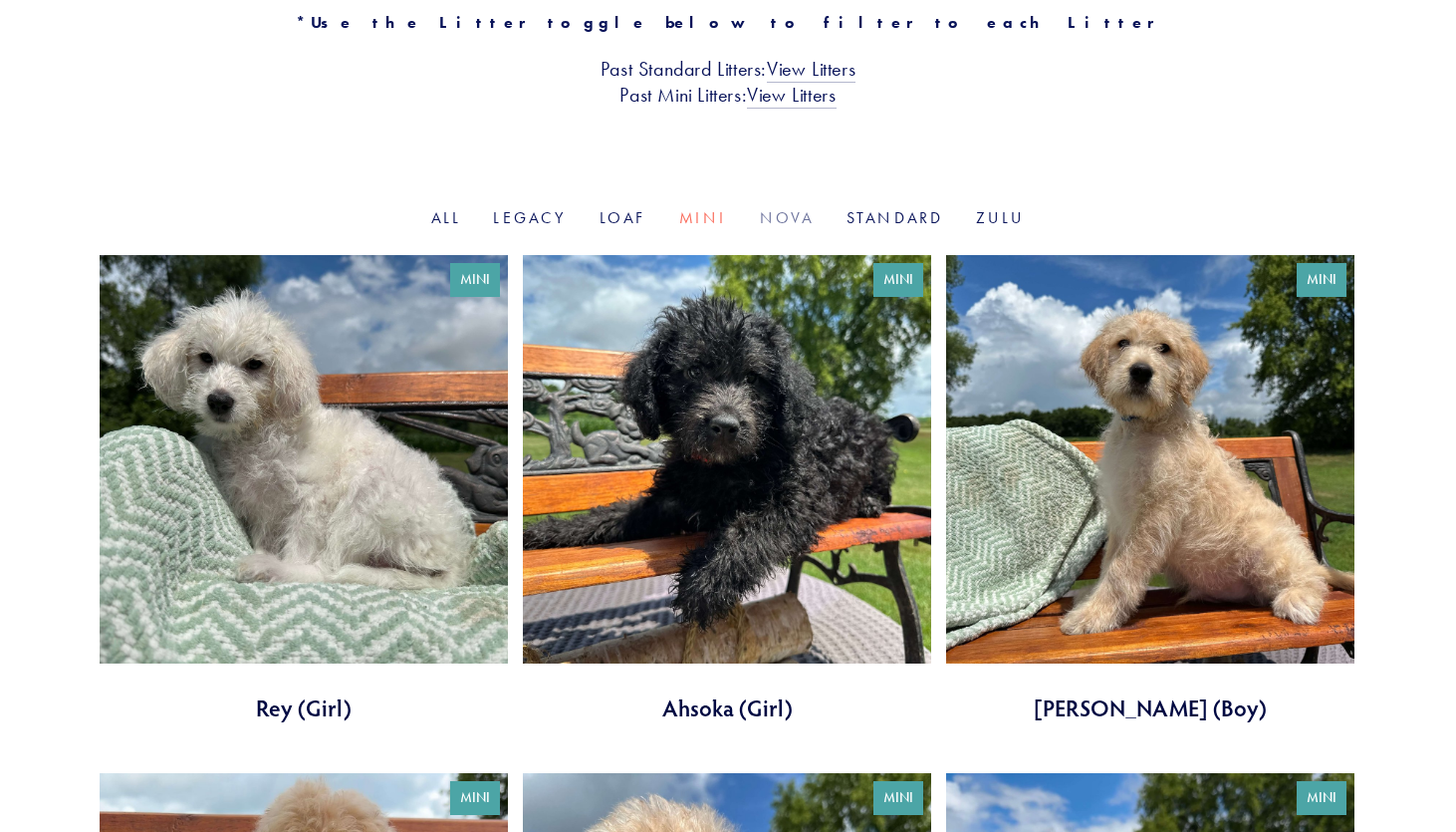 click on "Nova" at bounding box center [787, 217] 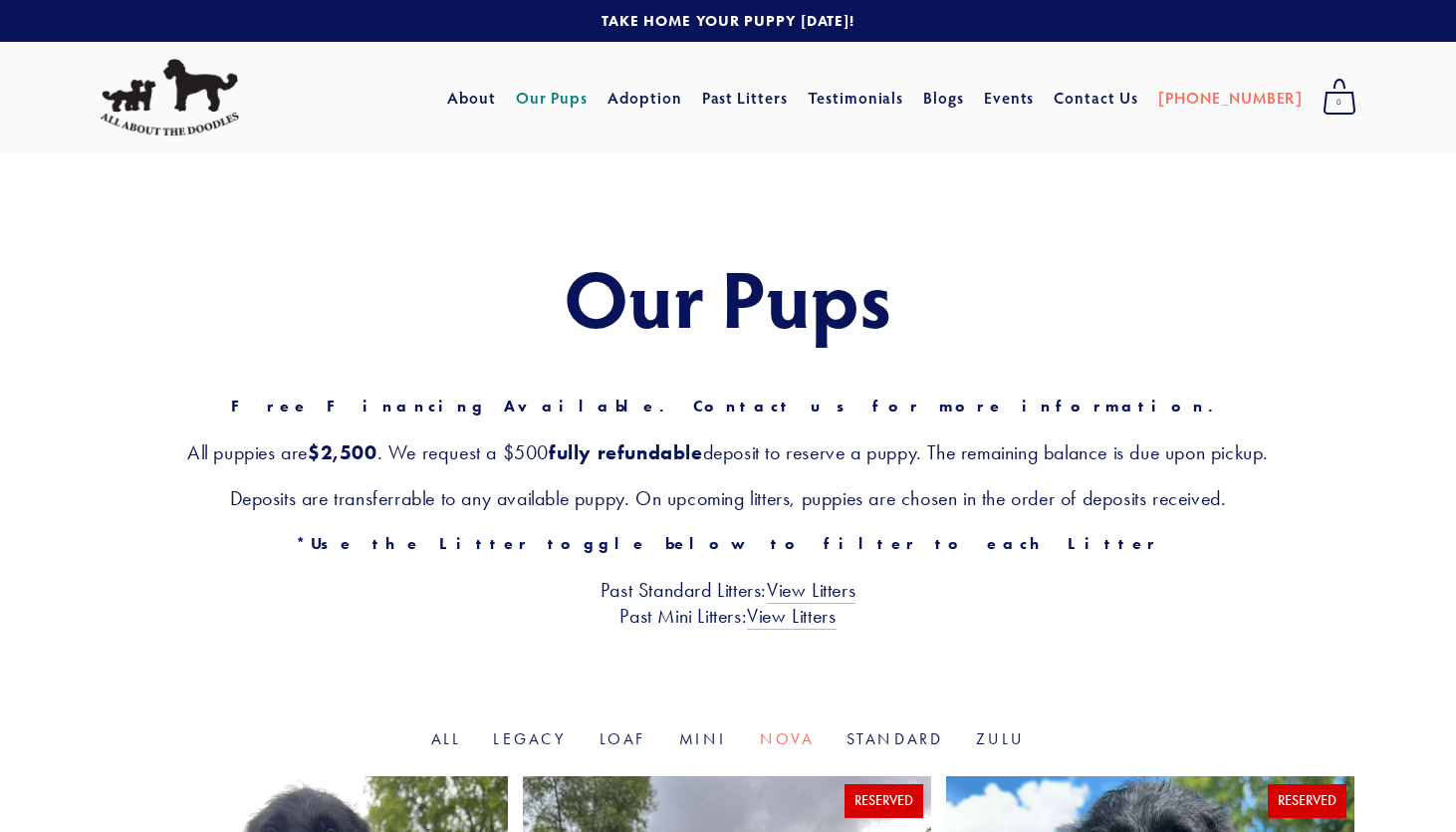 scroll, scrollTop: 0, scrollLeft: 0, axis: both 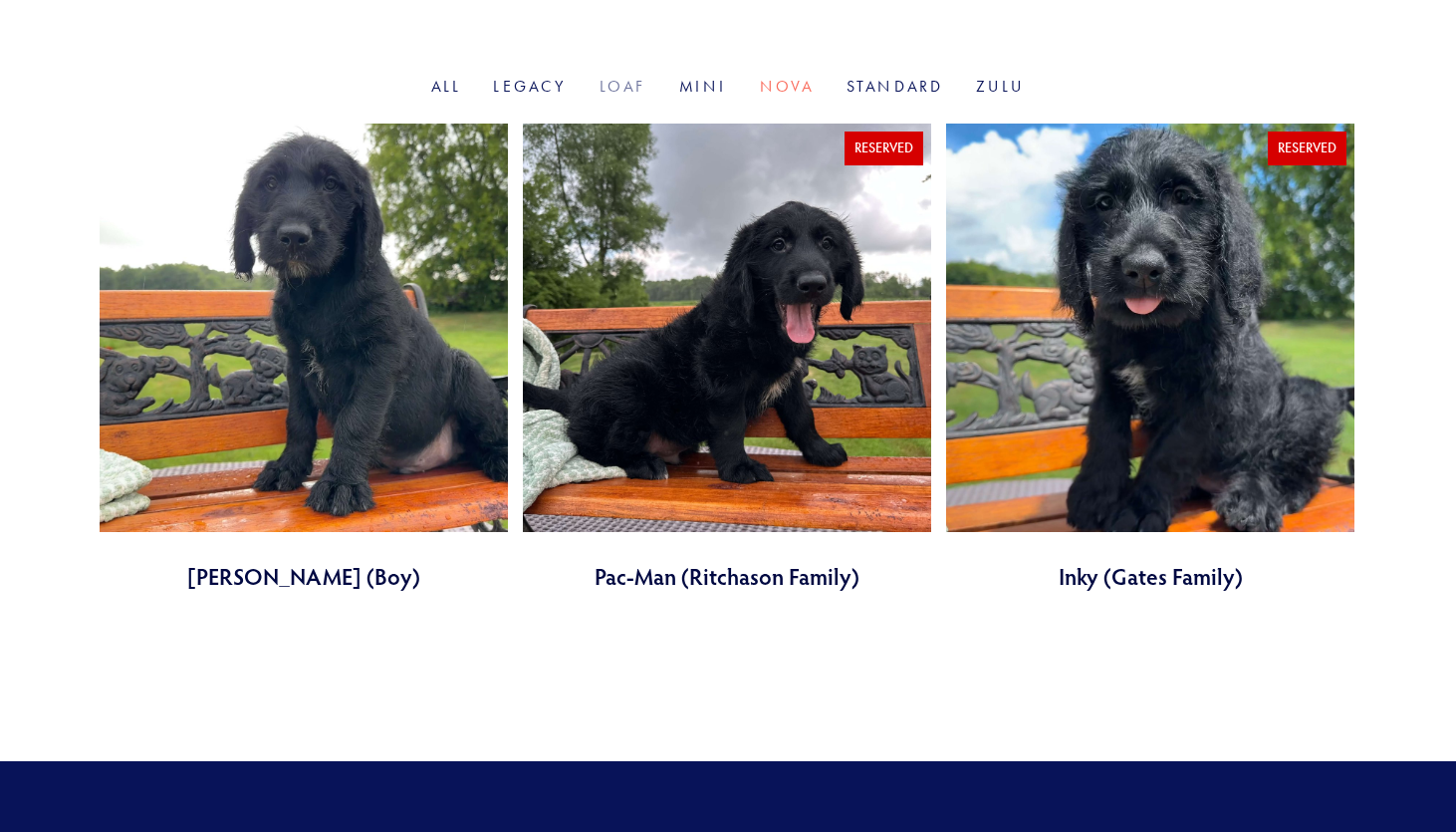 click on "Loaf" at bounding box center [623, 86] 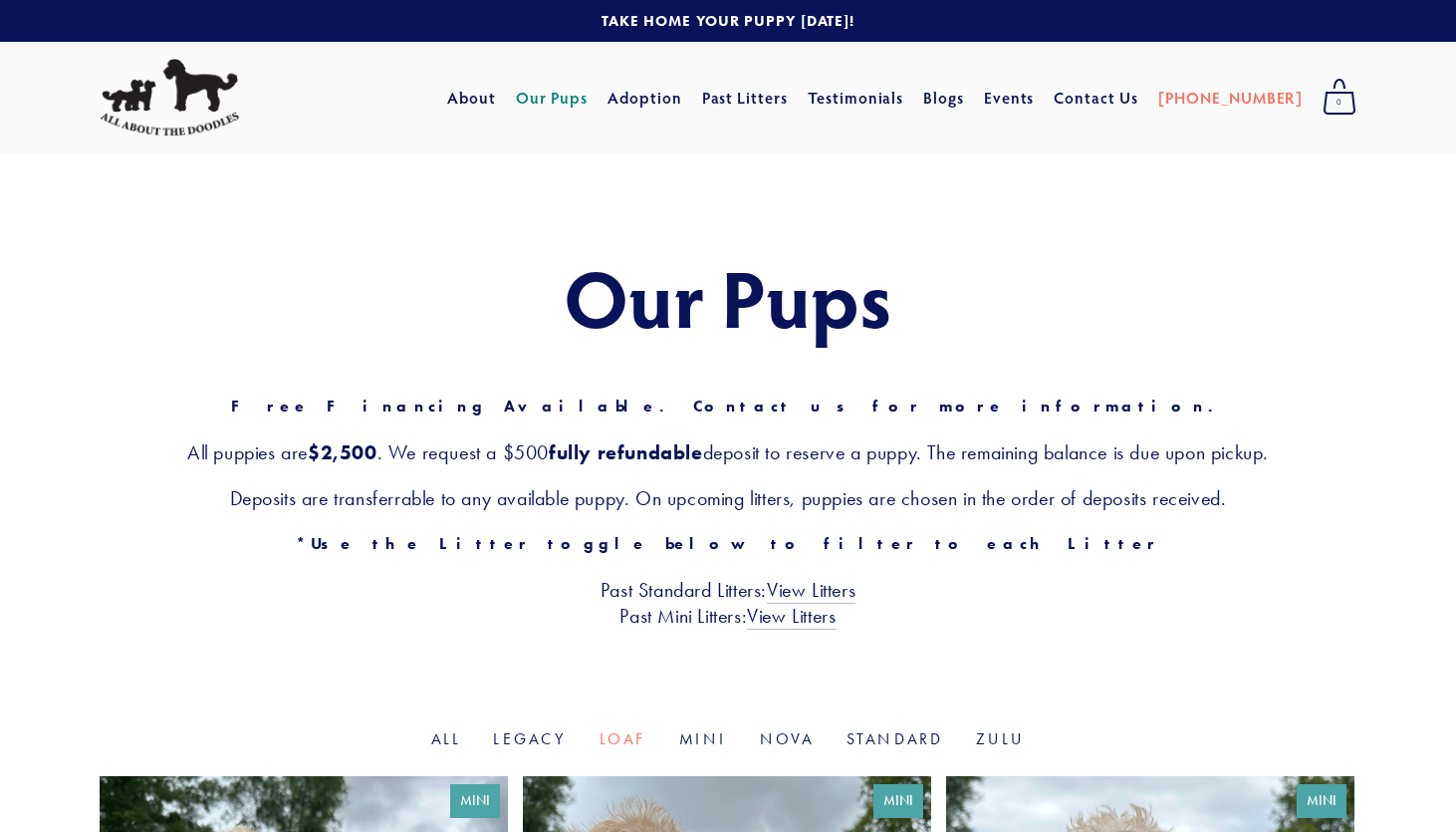 scroll, scrollTop: 0, scrollLeft: 0, axis: both 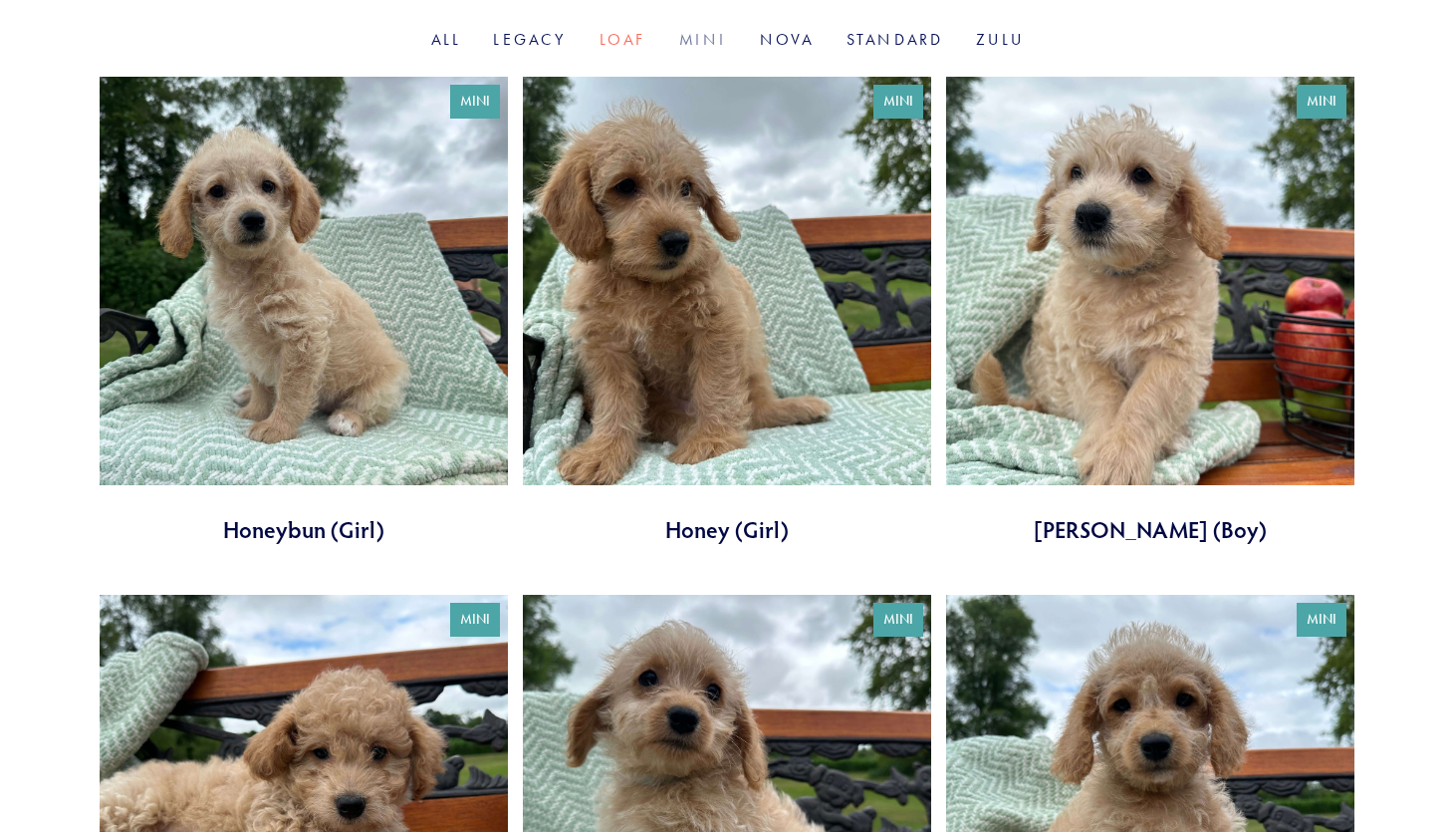 click on "Mini" at bounding box center (703, 39) 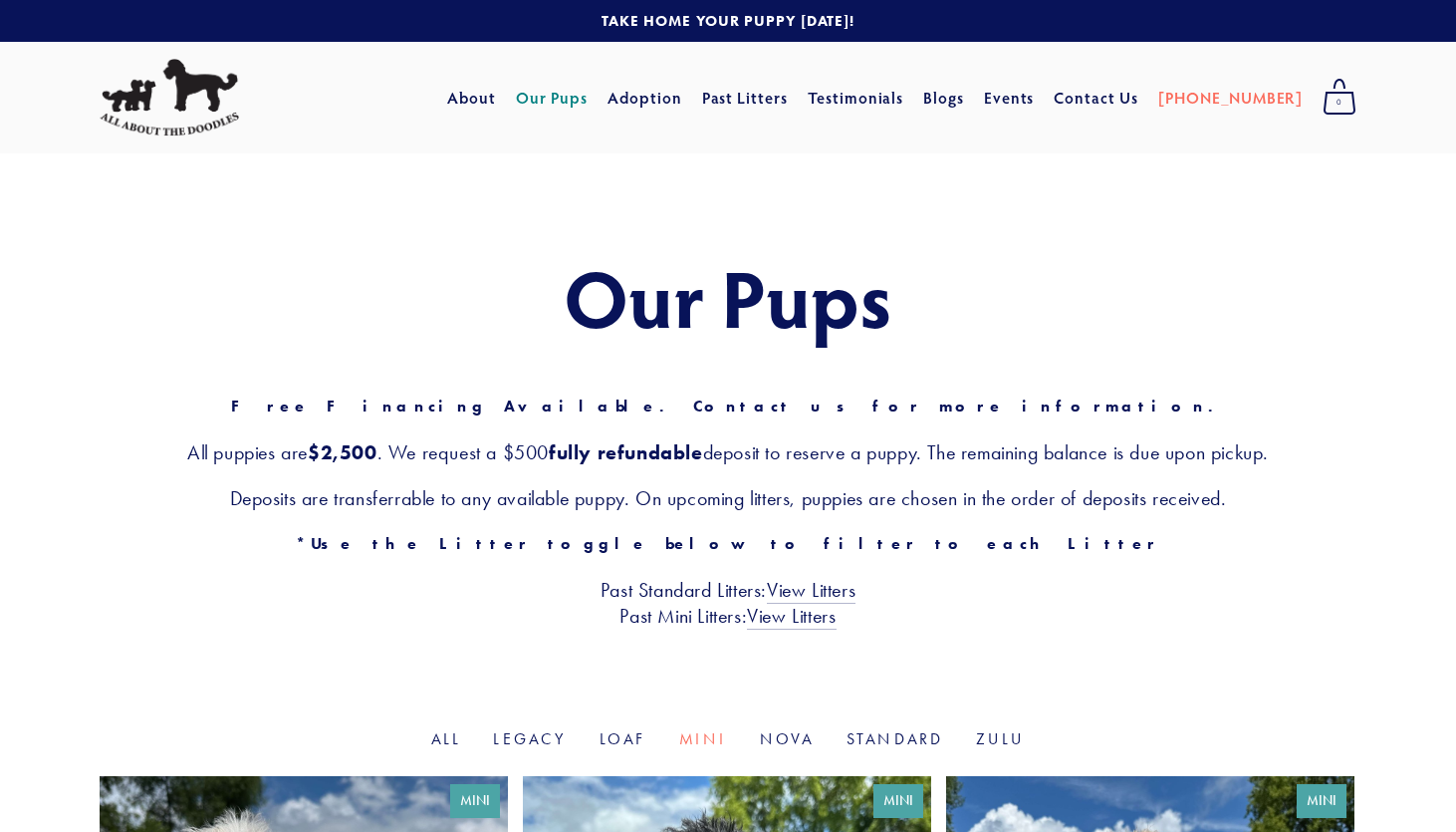 scroll, scrollTop: 0, scrollLeft: 0, axis: both 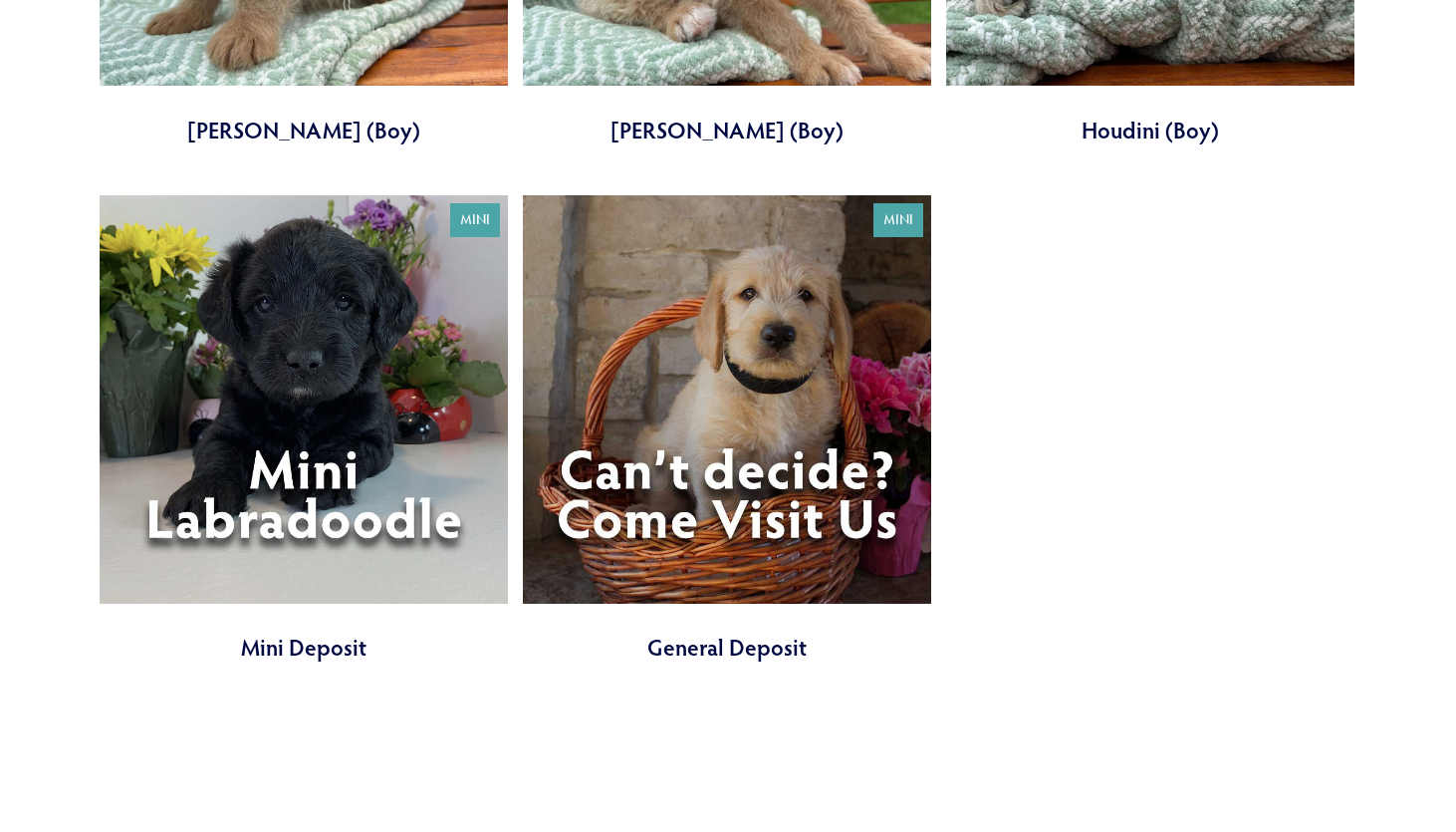click at bounding box center (304, -89) 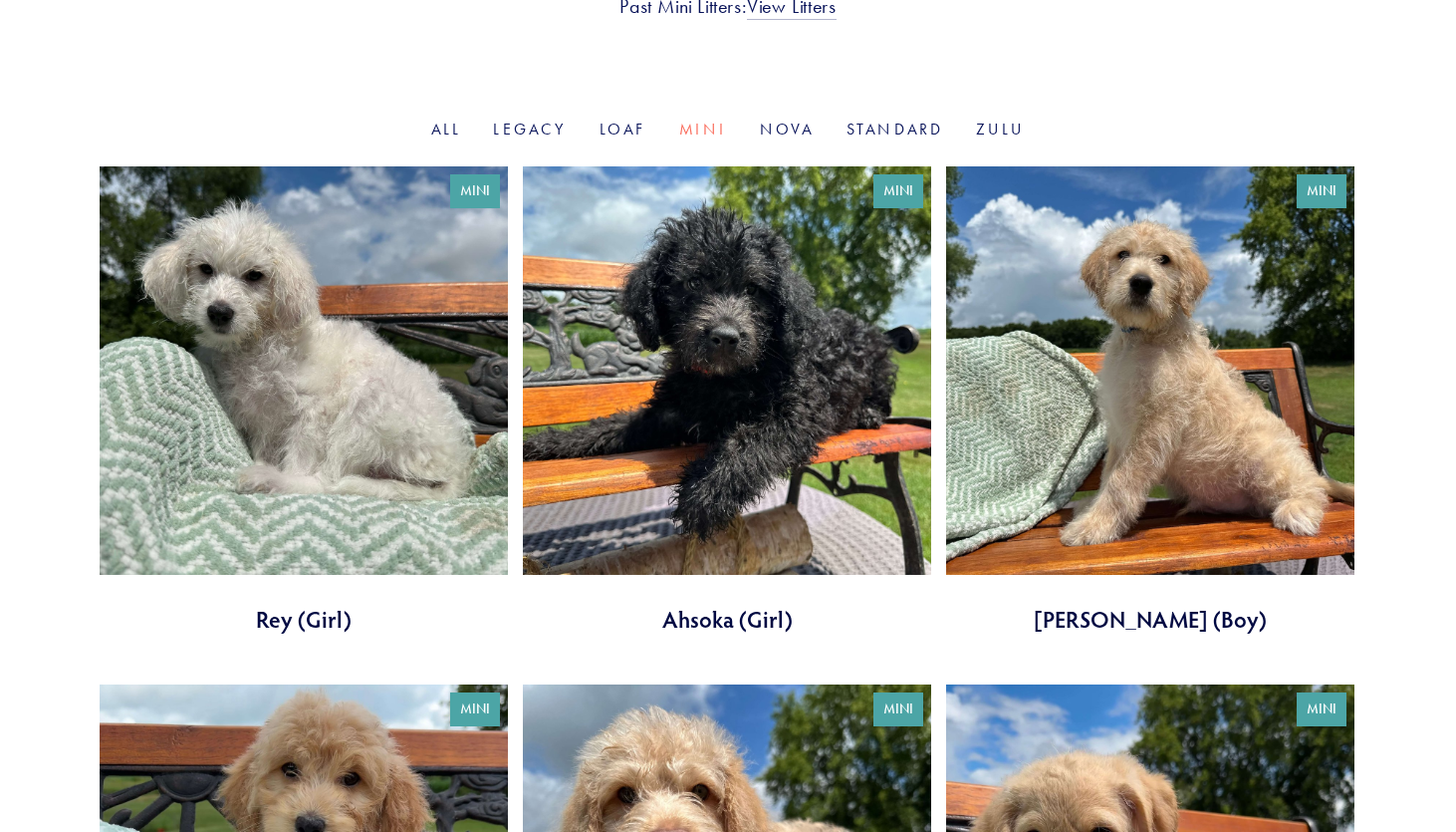 scroll, scrollTop: 457, scrollLeft: 0, axis: vertical 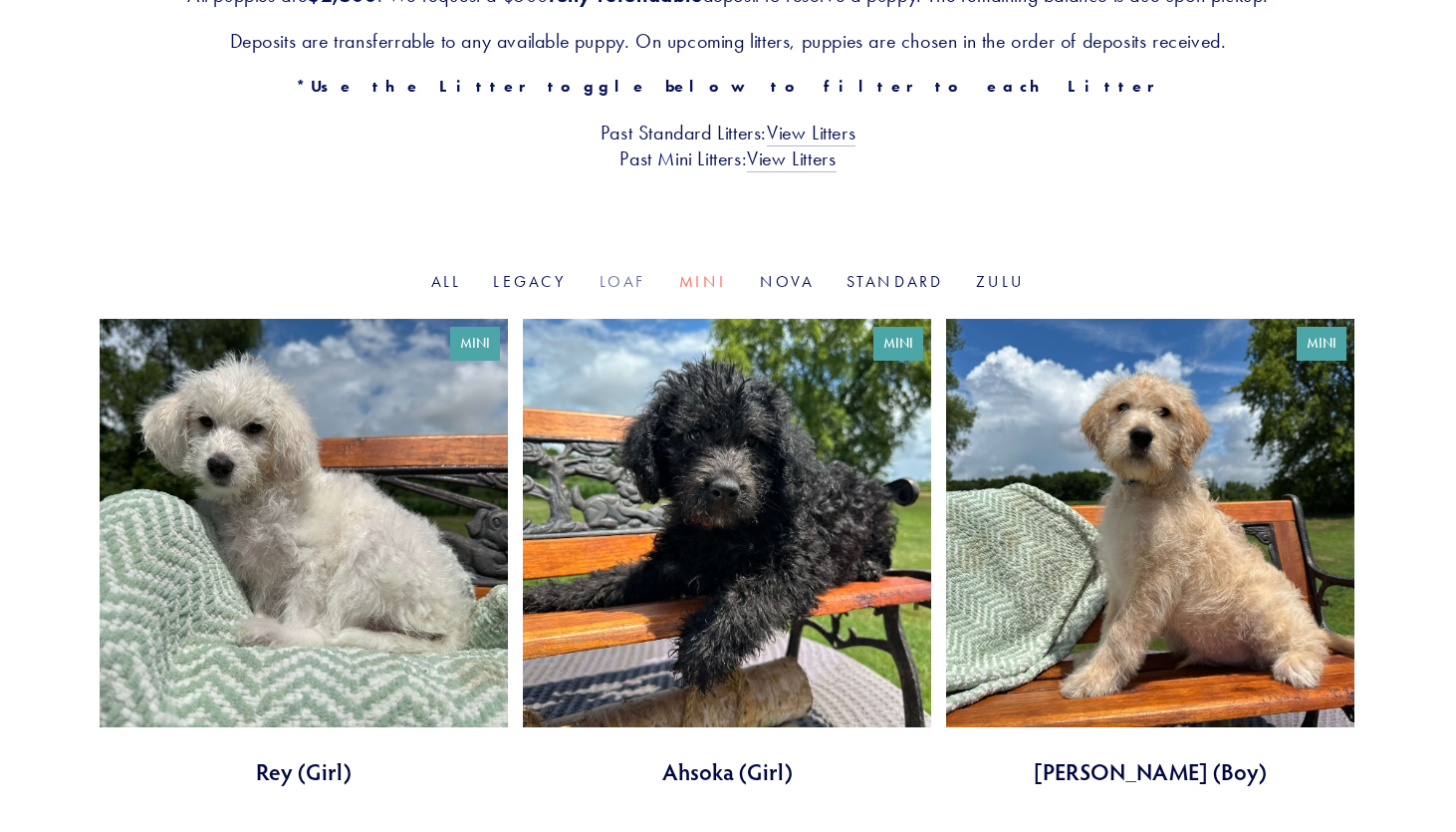 click on "Loaf" at bounding box center (623, 281) 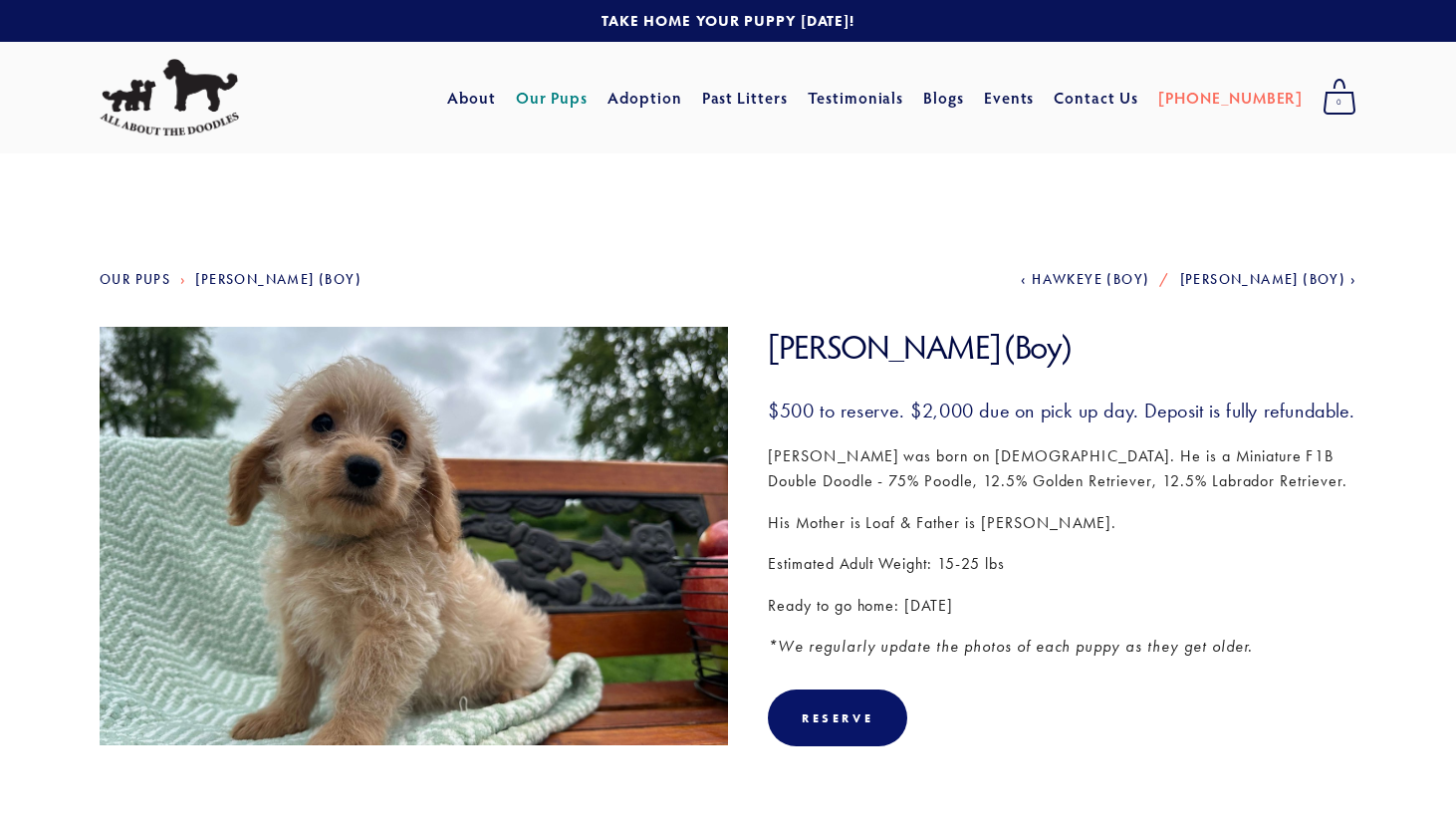scroll, scrollTop: 0, scrollLeft: 0, axis: both 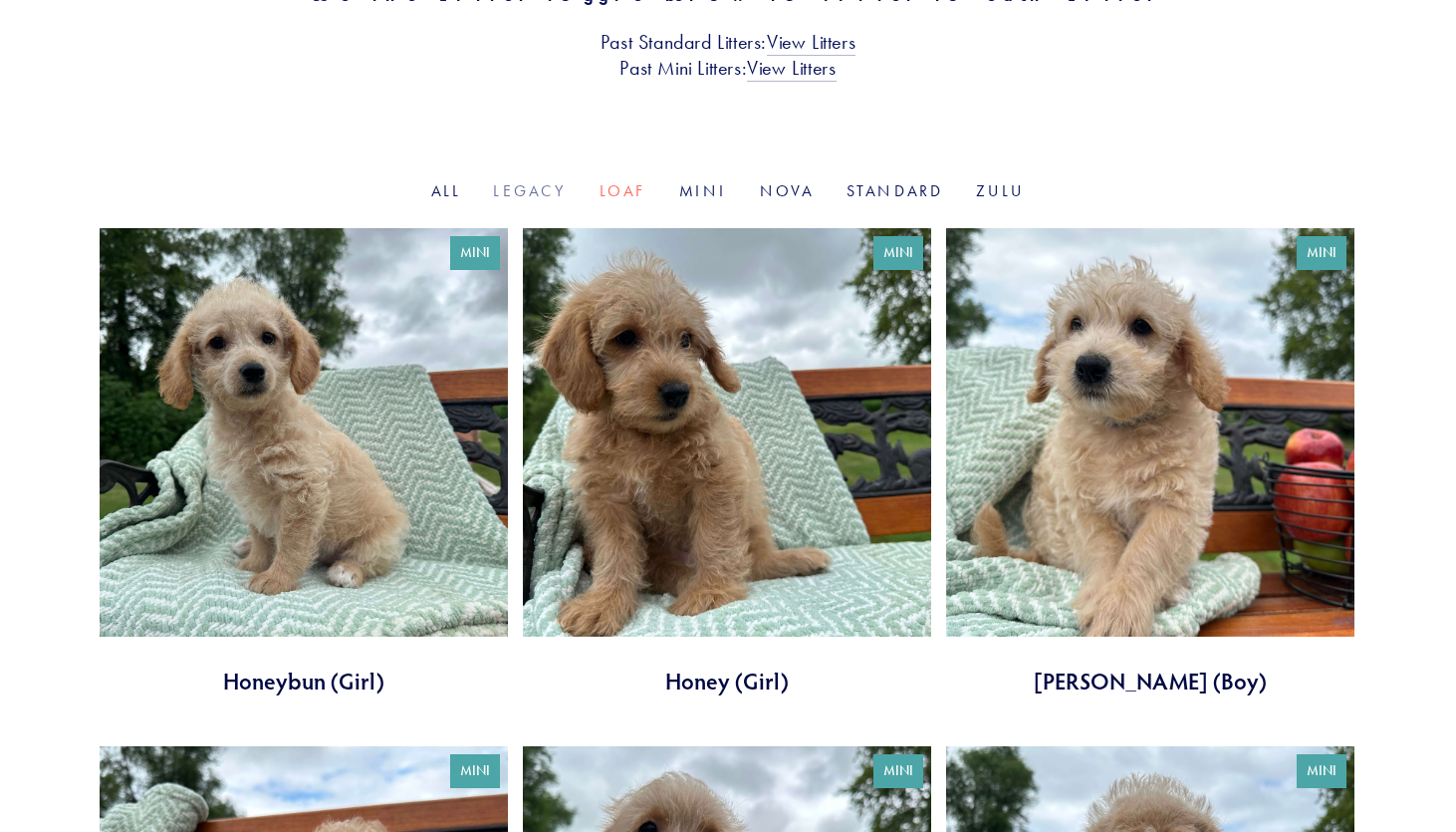 click on "Legacy" at bounding box center (530, 190) 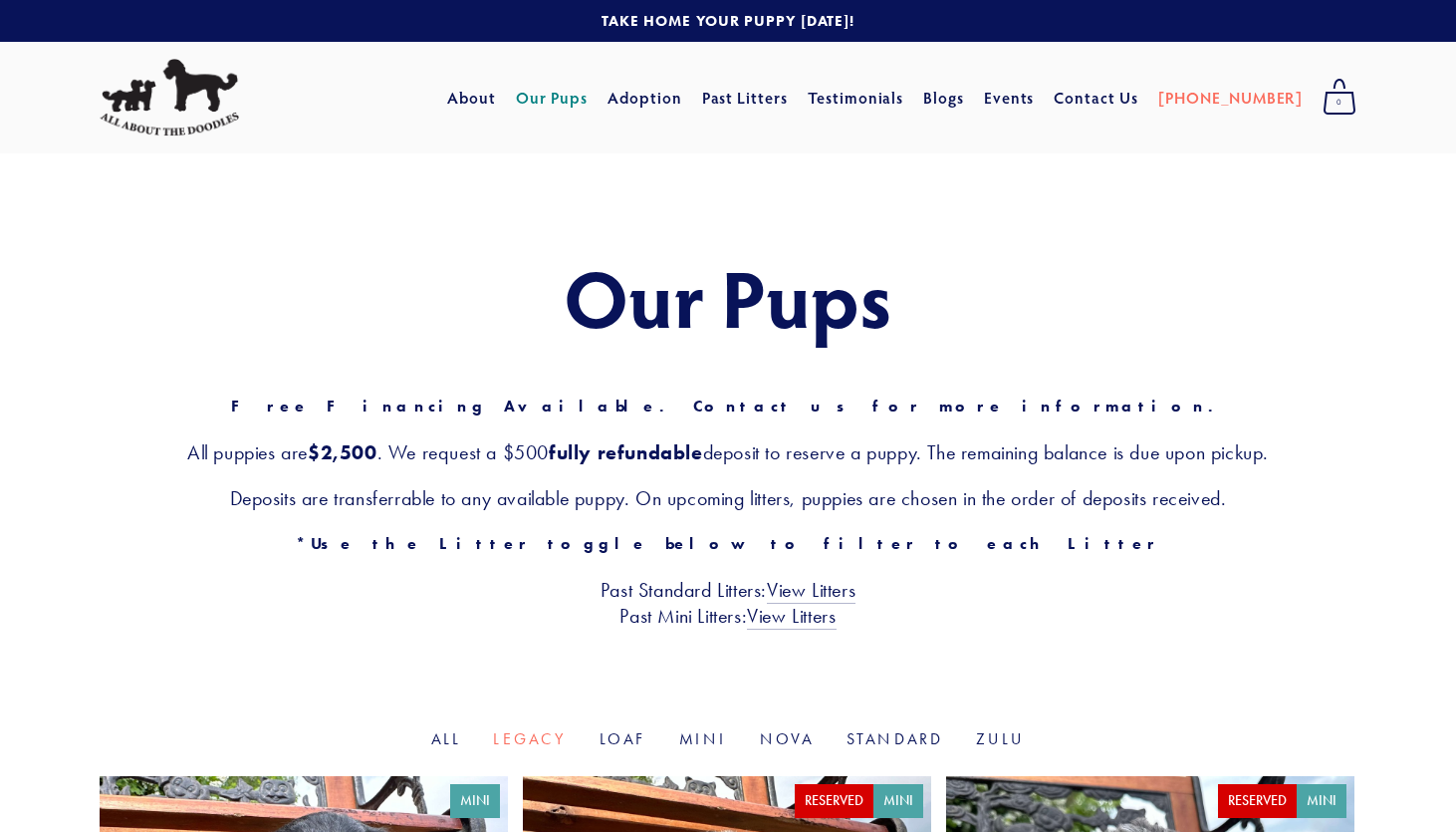 scroll, scrollTop: 0, scrollLeft: 0, axis: both 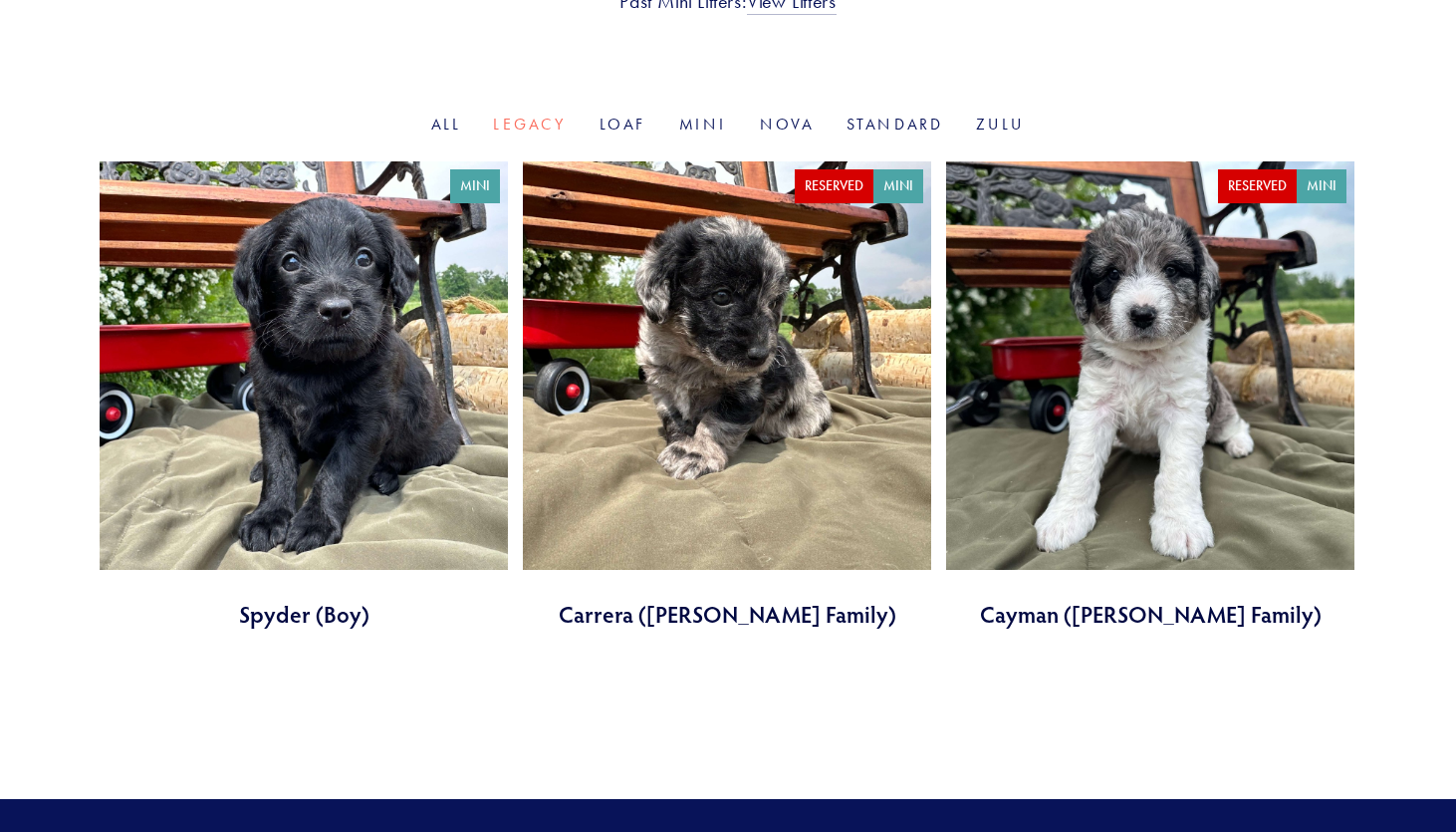 click at bounding box center [304, 396] 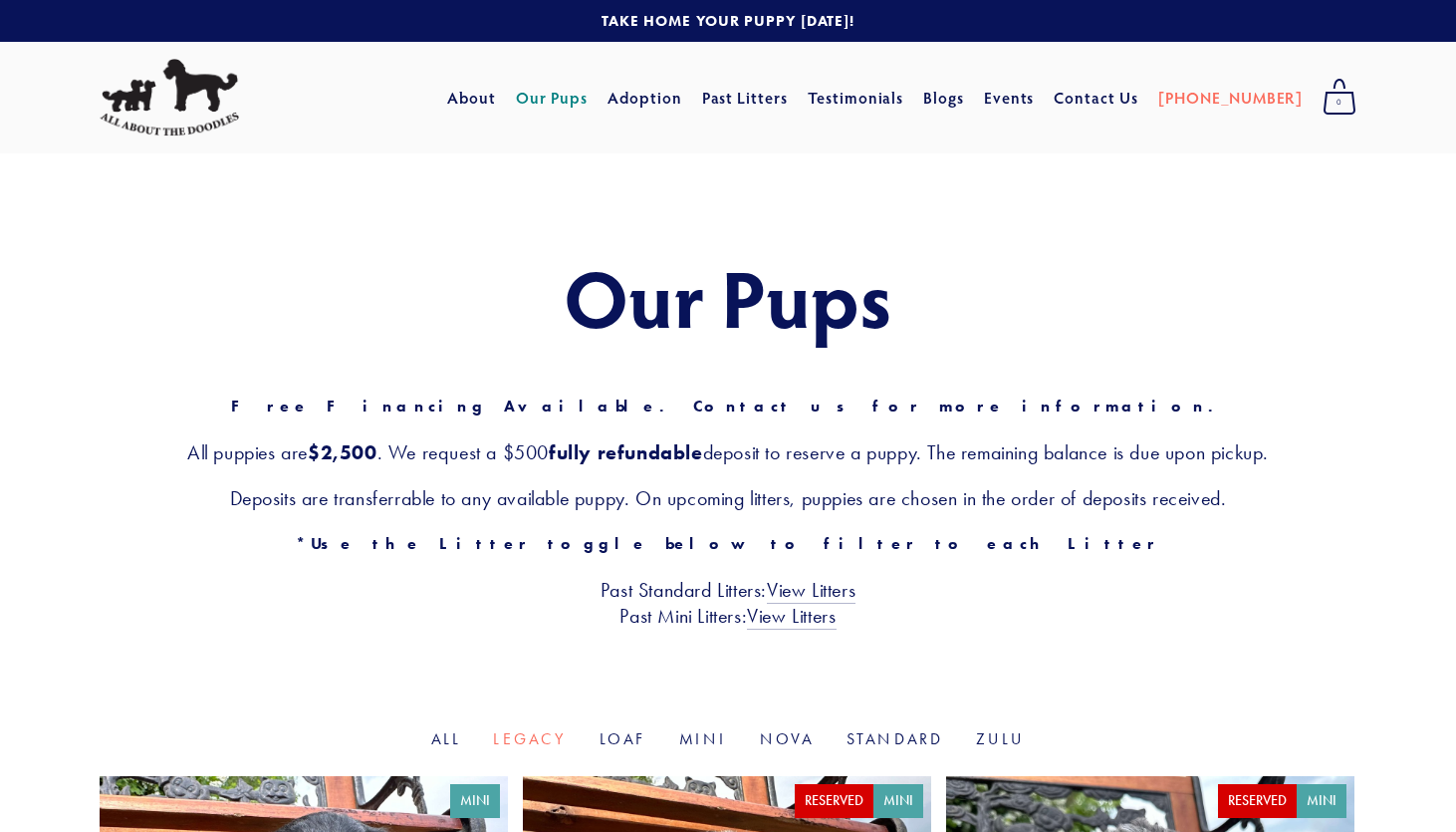 scroll, scrollTop: 0, scrollLeft: 0, axis: both 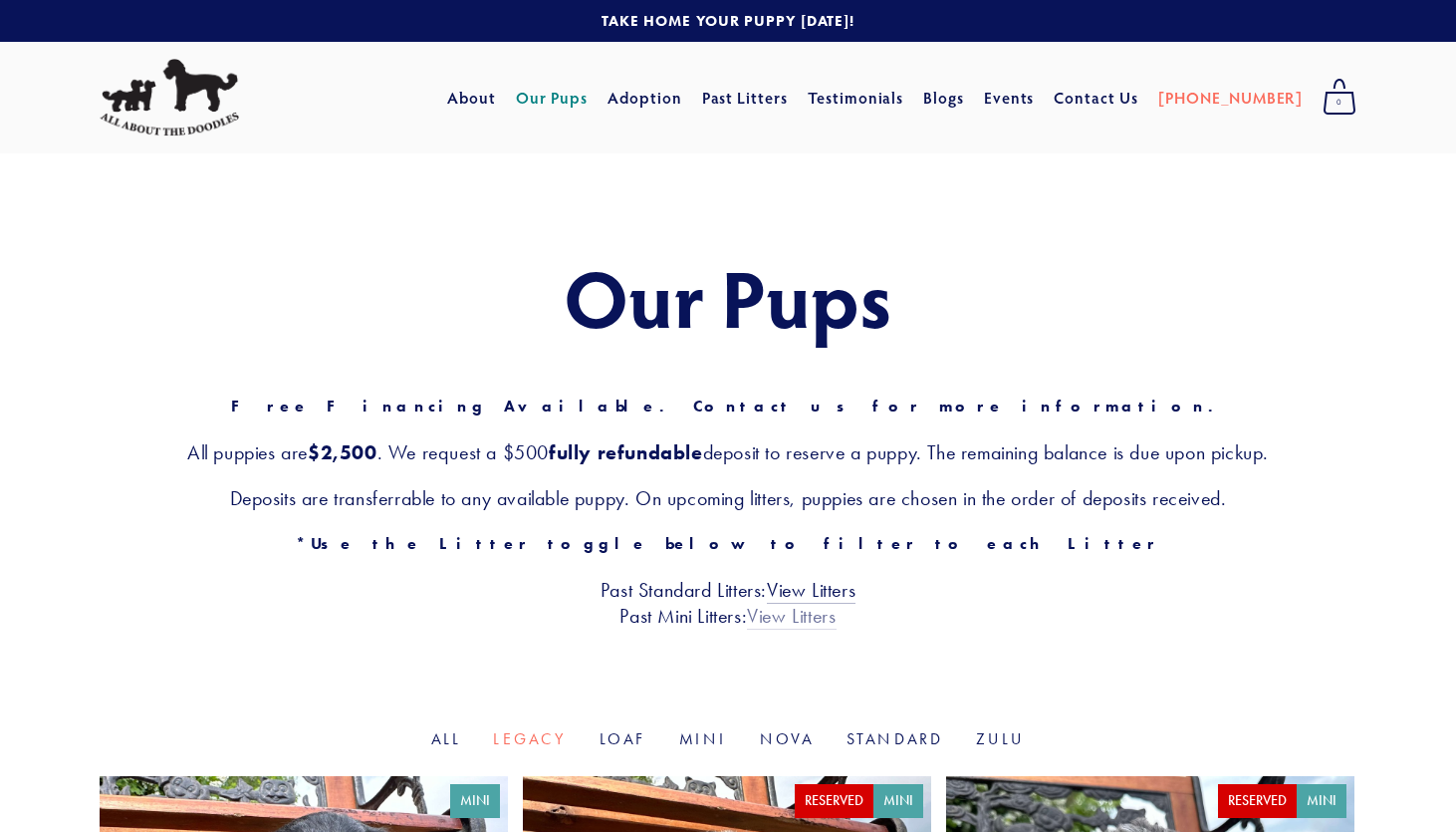 click on "View Litters" 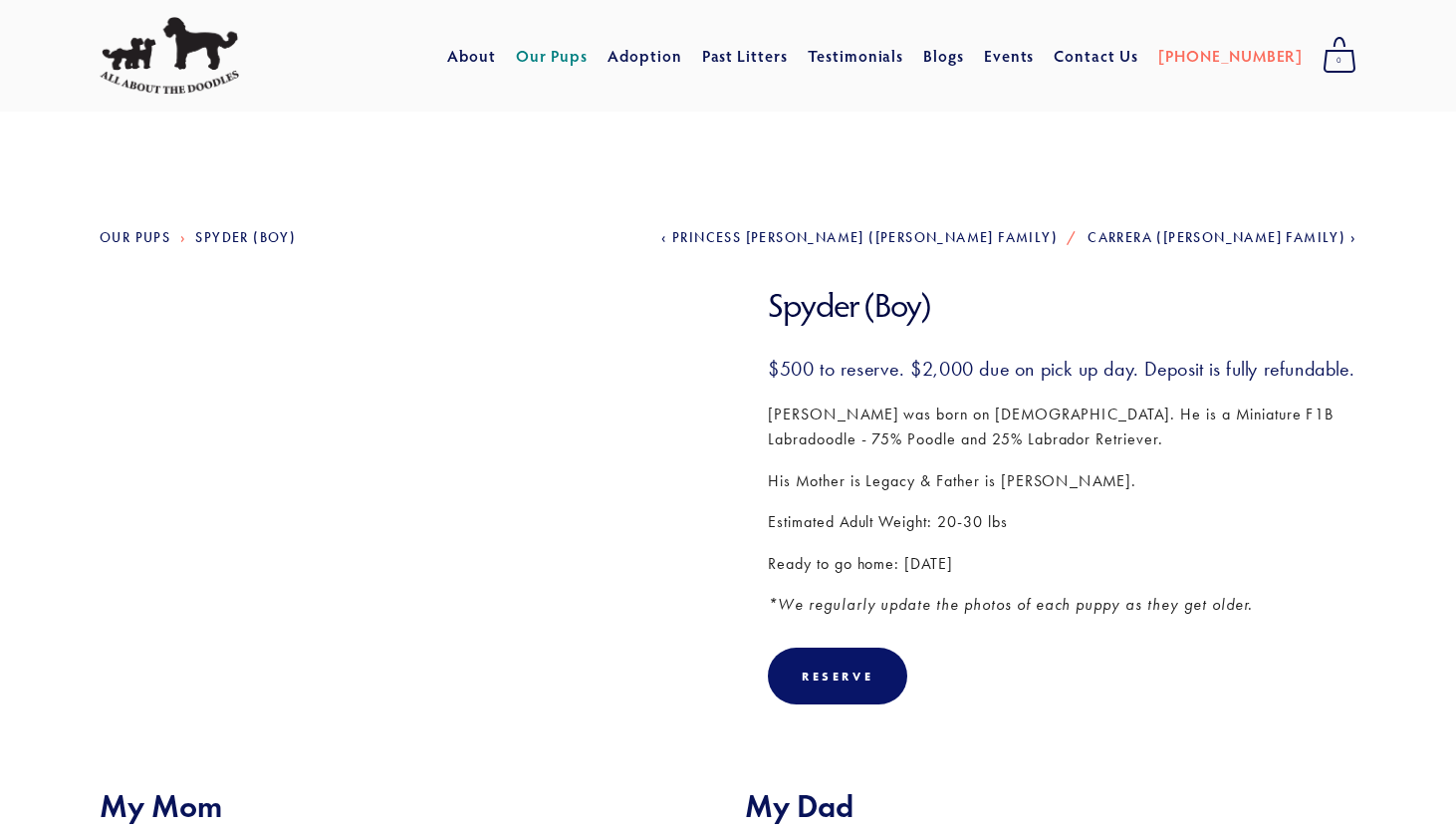 scroll, scrollTop: 0, scrollLeft: 0, axis: both 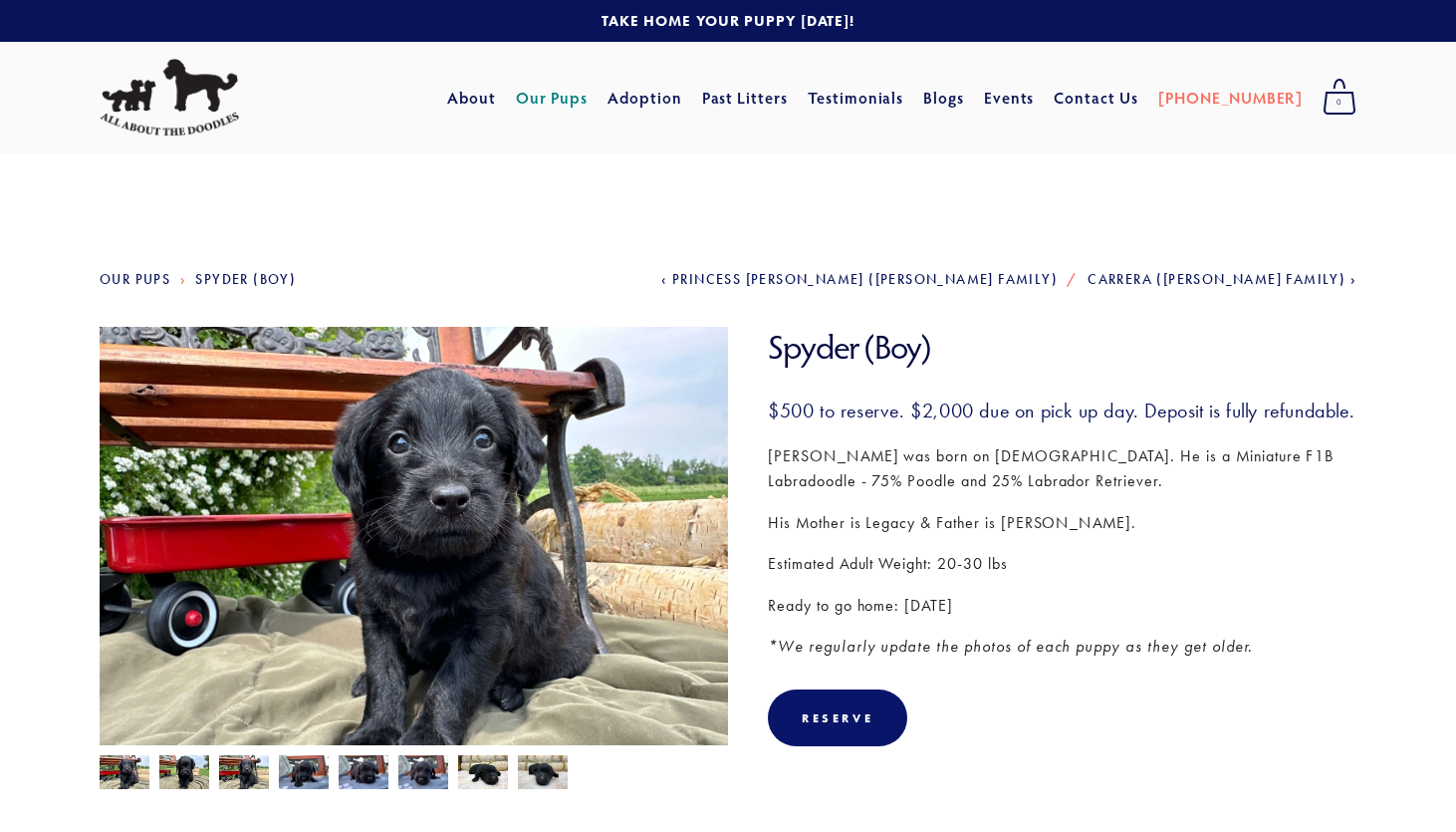 click at bounding box center [304, 773] 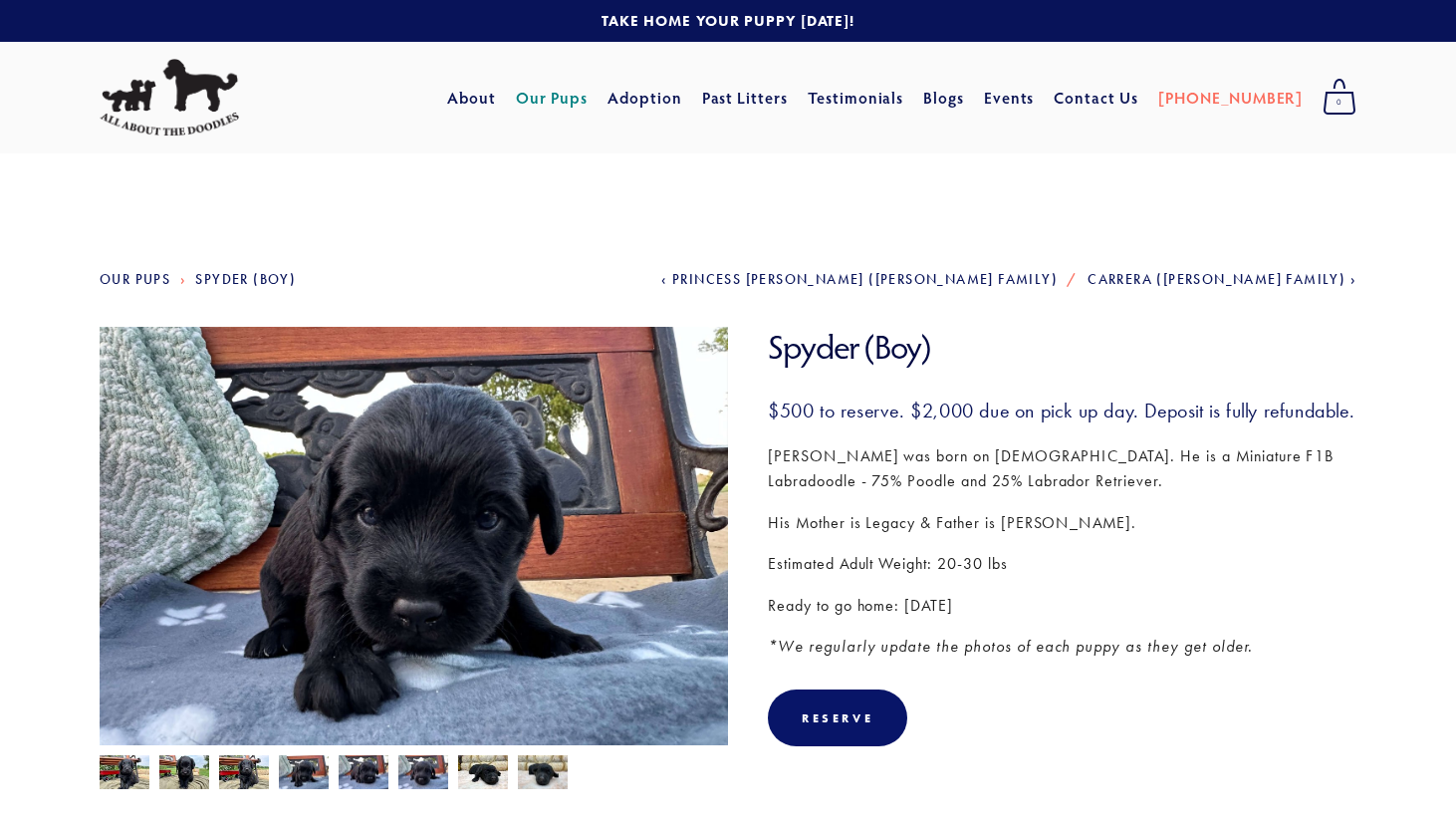 click at bounding box center [364, 773] 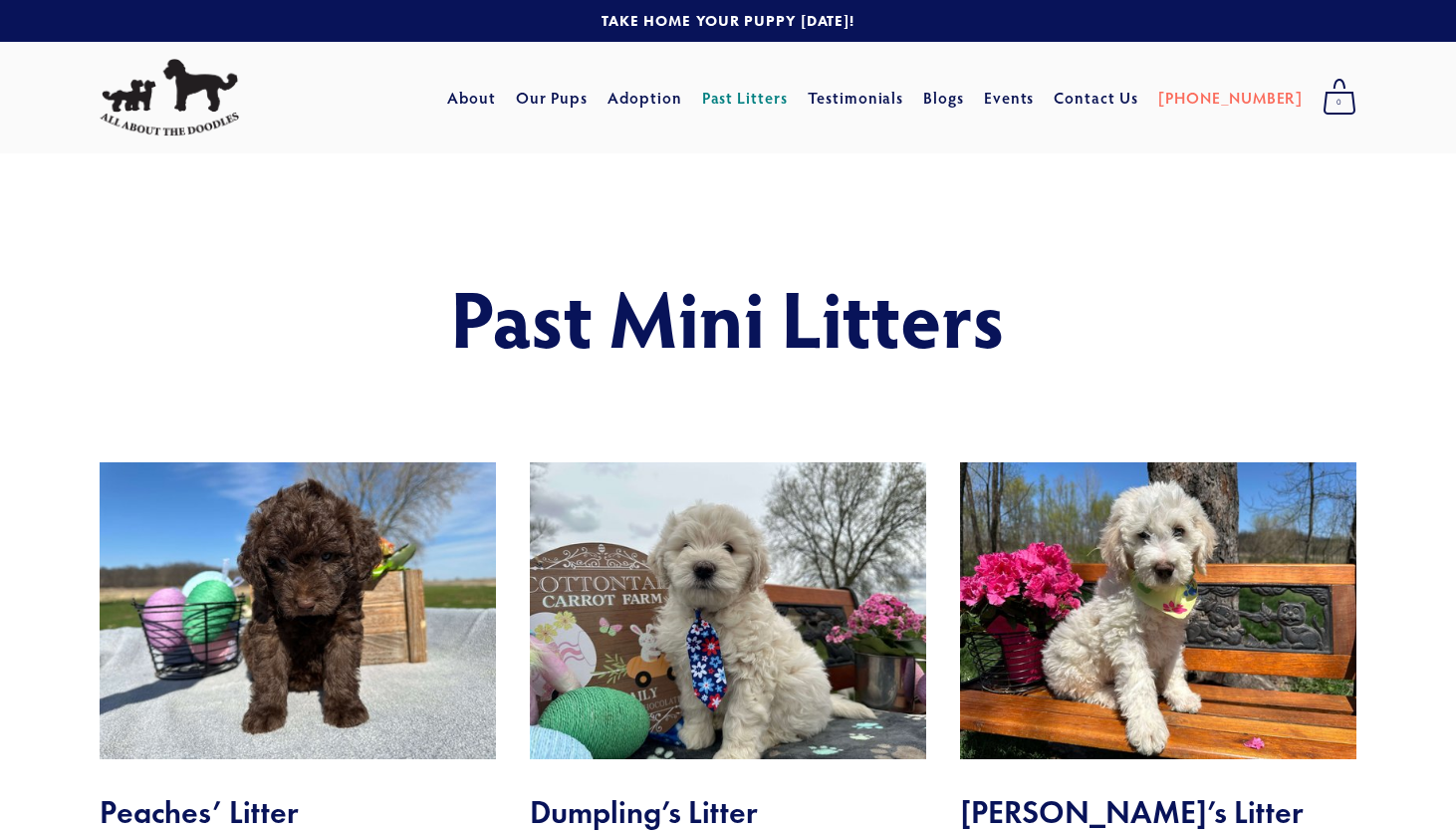 scroll, scrollTop: 0, scrollLeft: 0, axis: both 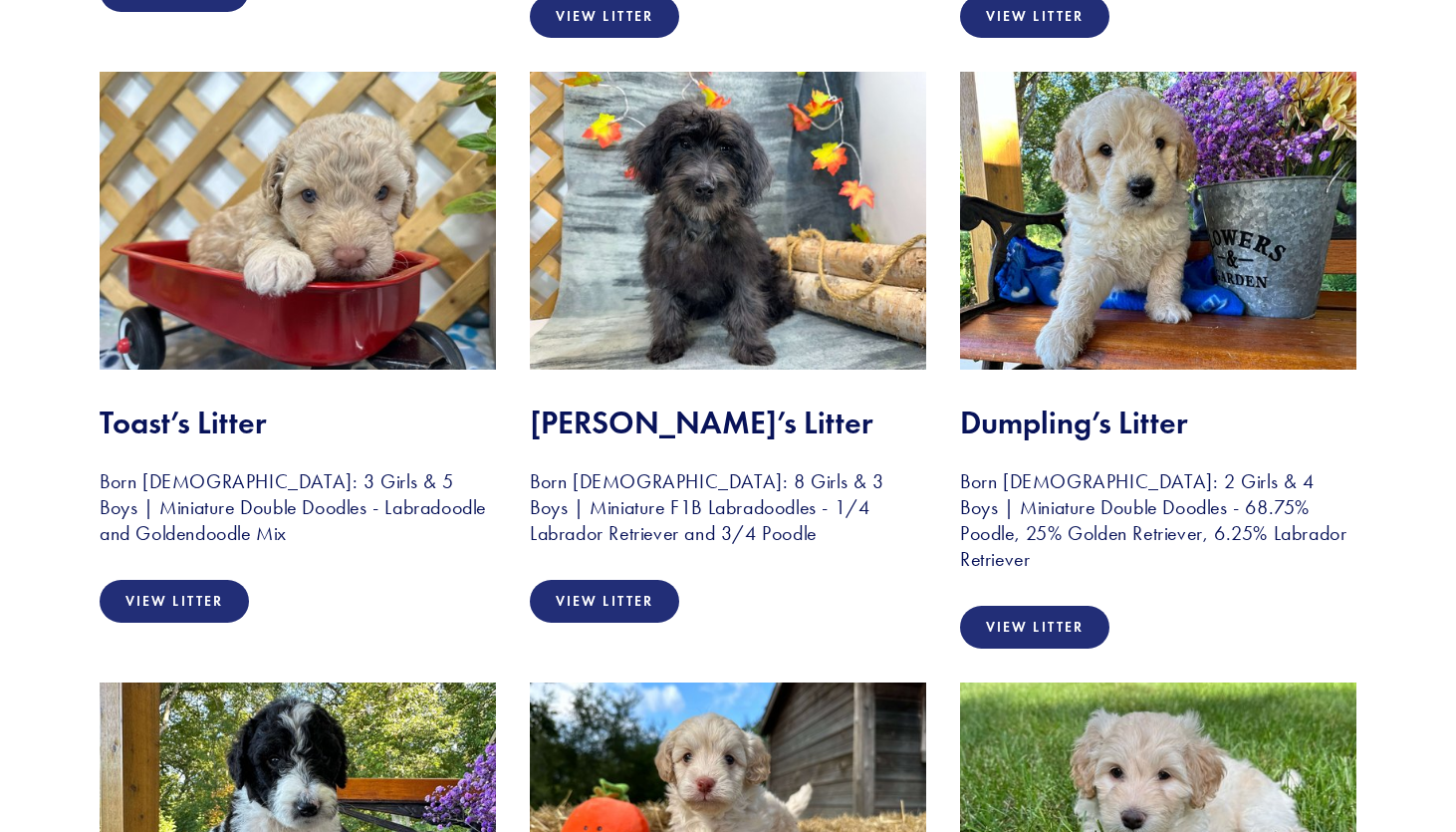 click on "View Litter" at bounding box center [298, 601] 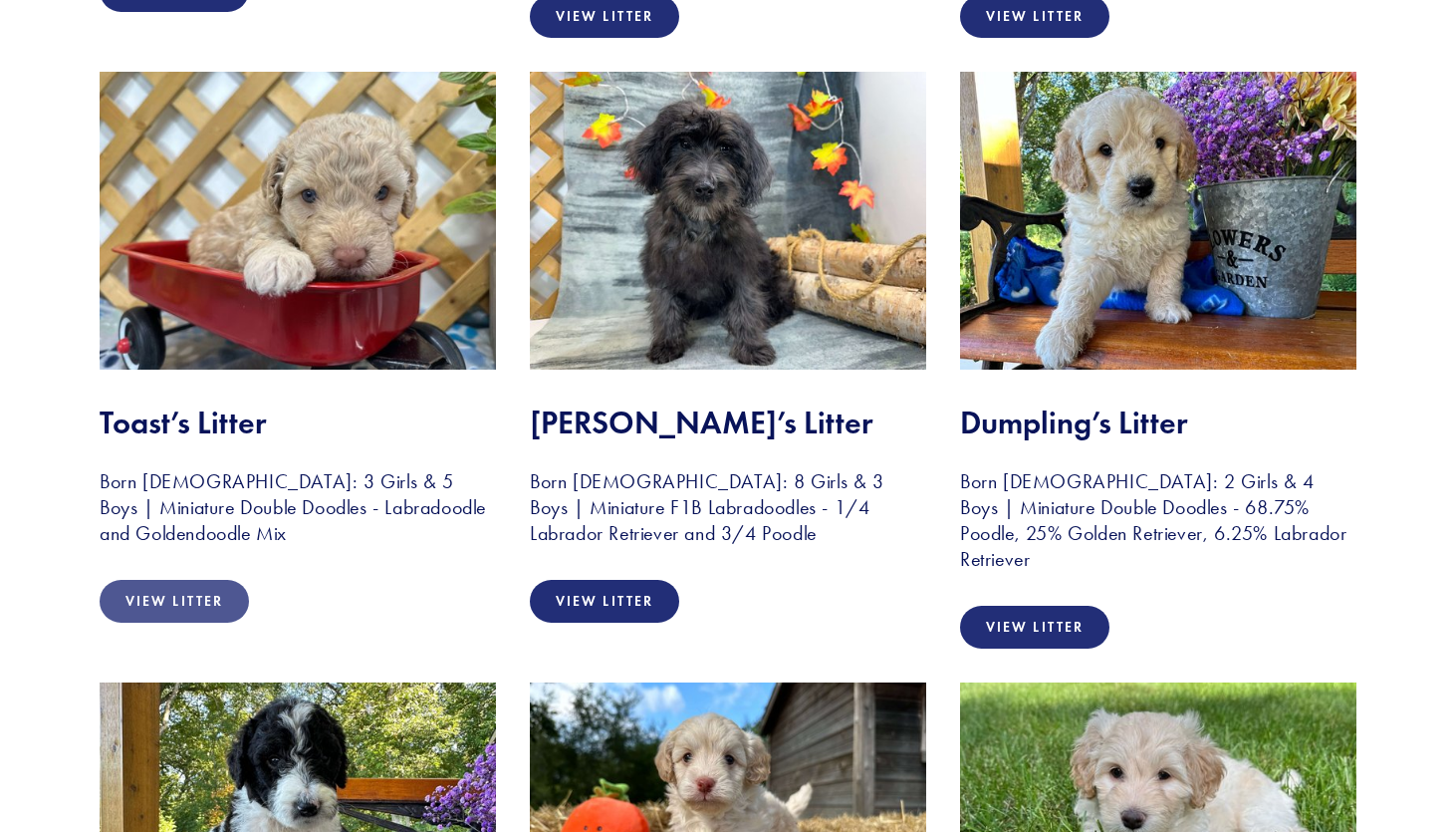 click on "View Litter" at bounding box center (174, 601) 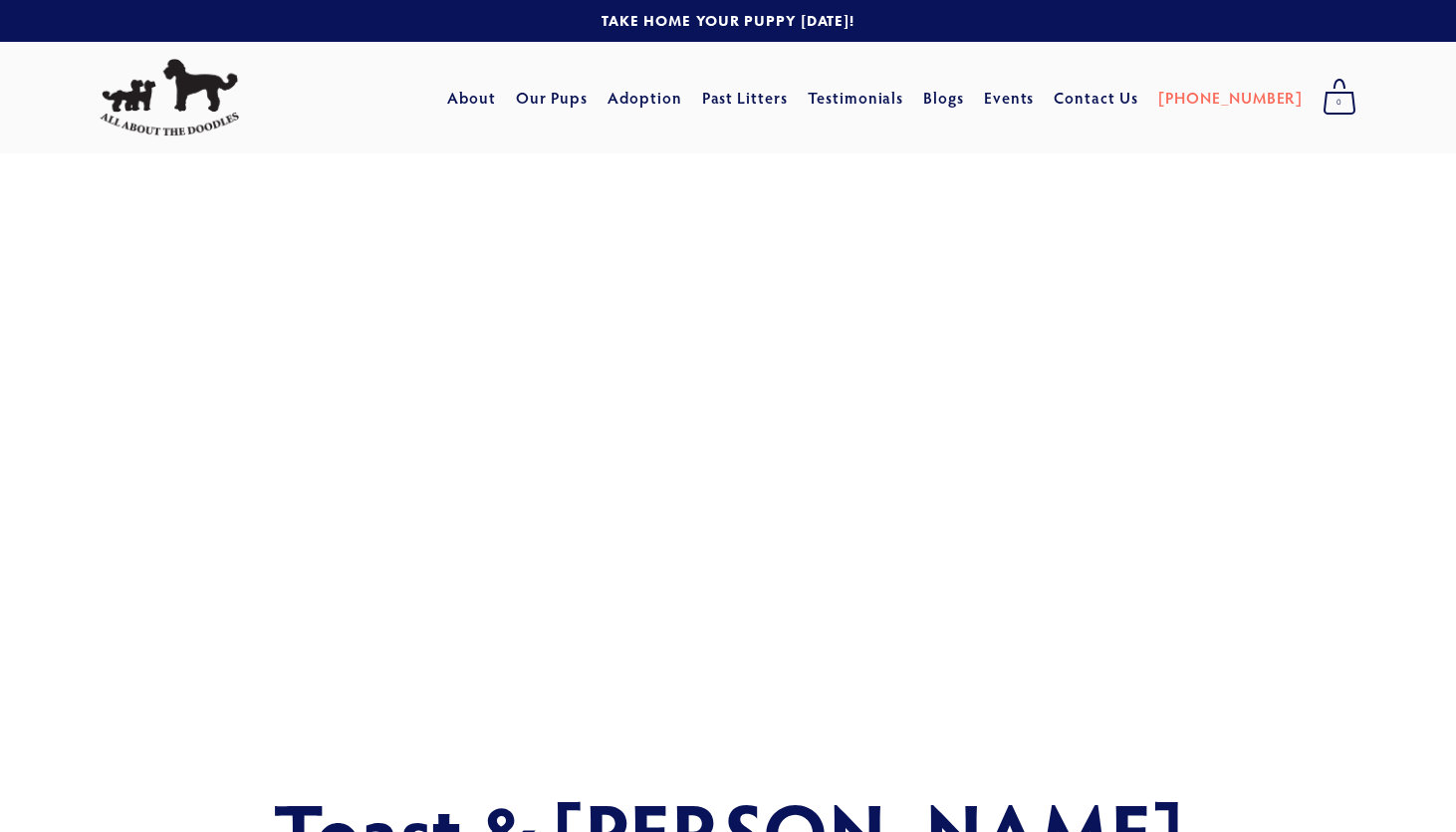 scroll, scrollTop: 0, scrollLeft: 0, axis: both 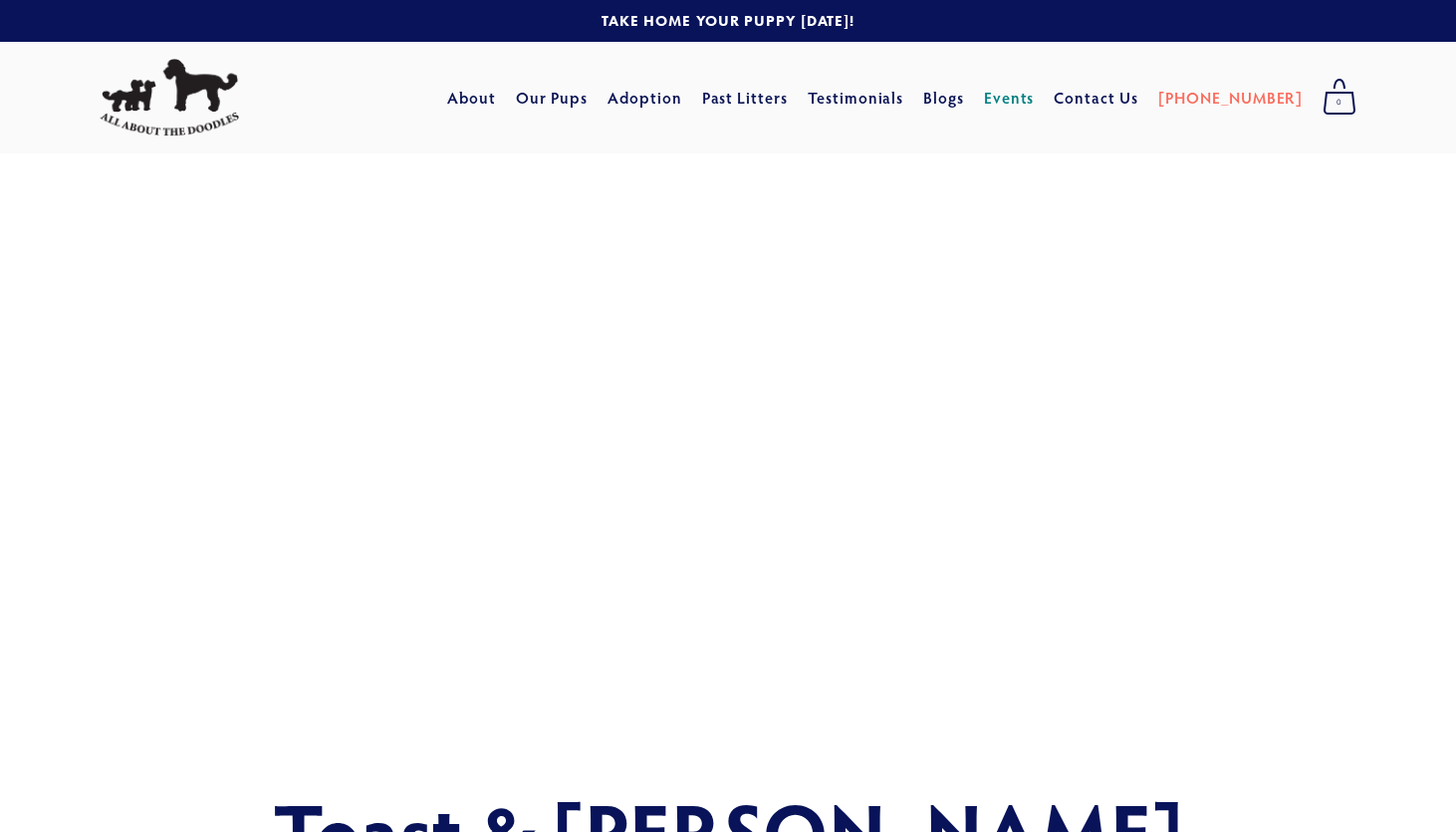 click on "Events" at bounding box center (1009, 98) 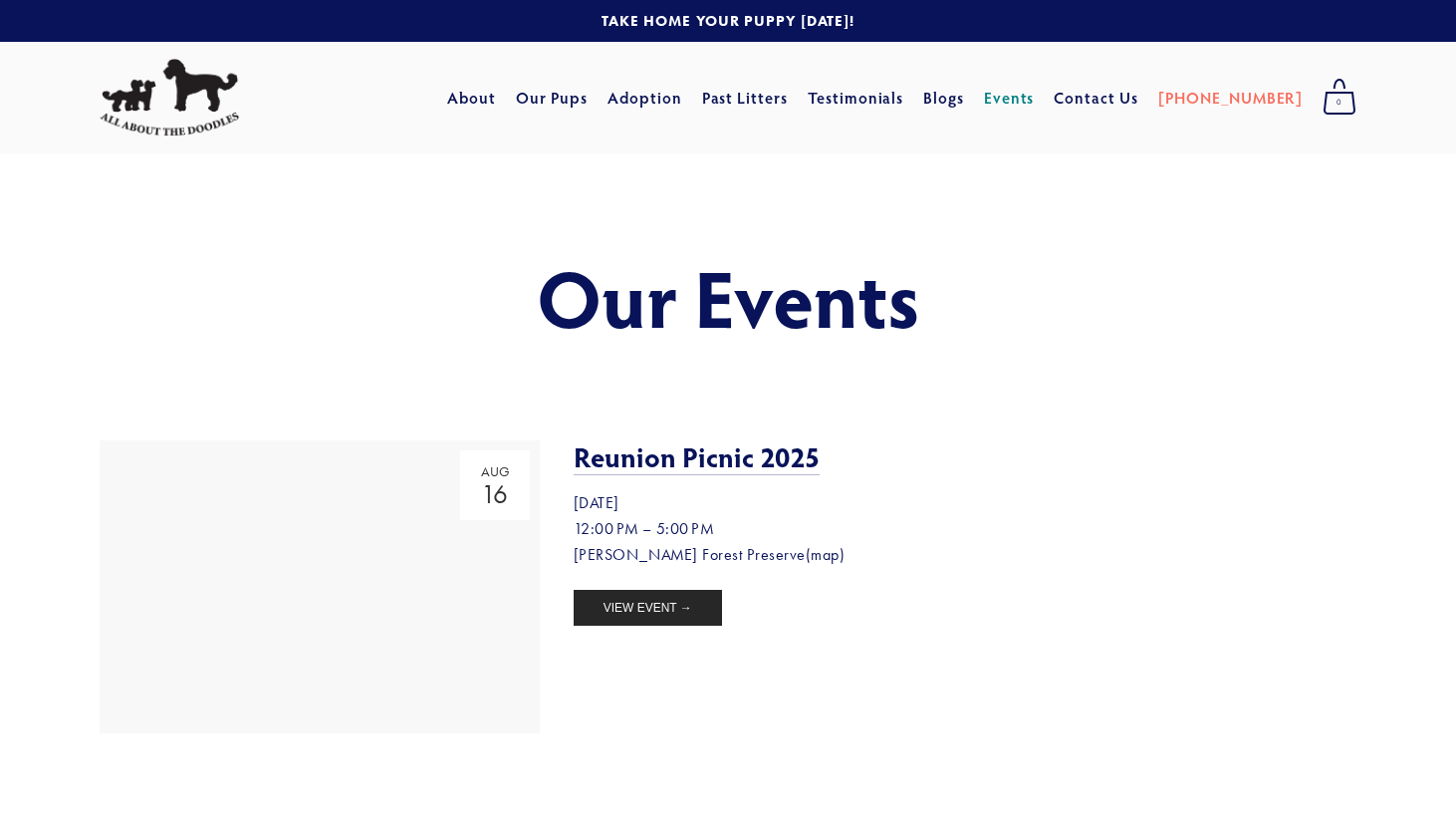 scroll, scrollTop: 0, scrollLeft: 0, axis: both 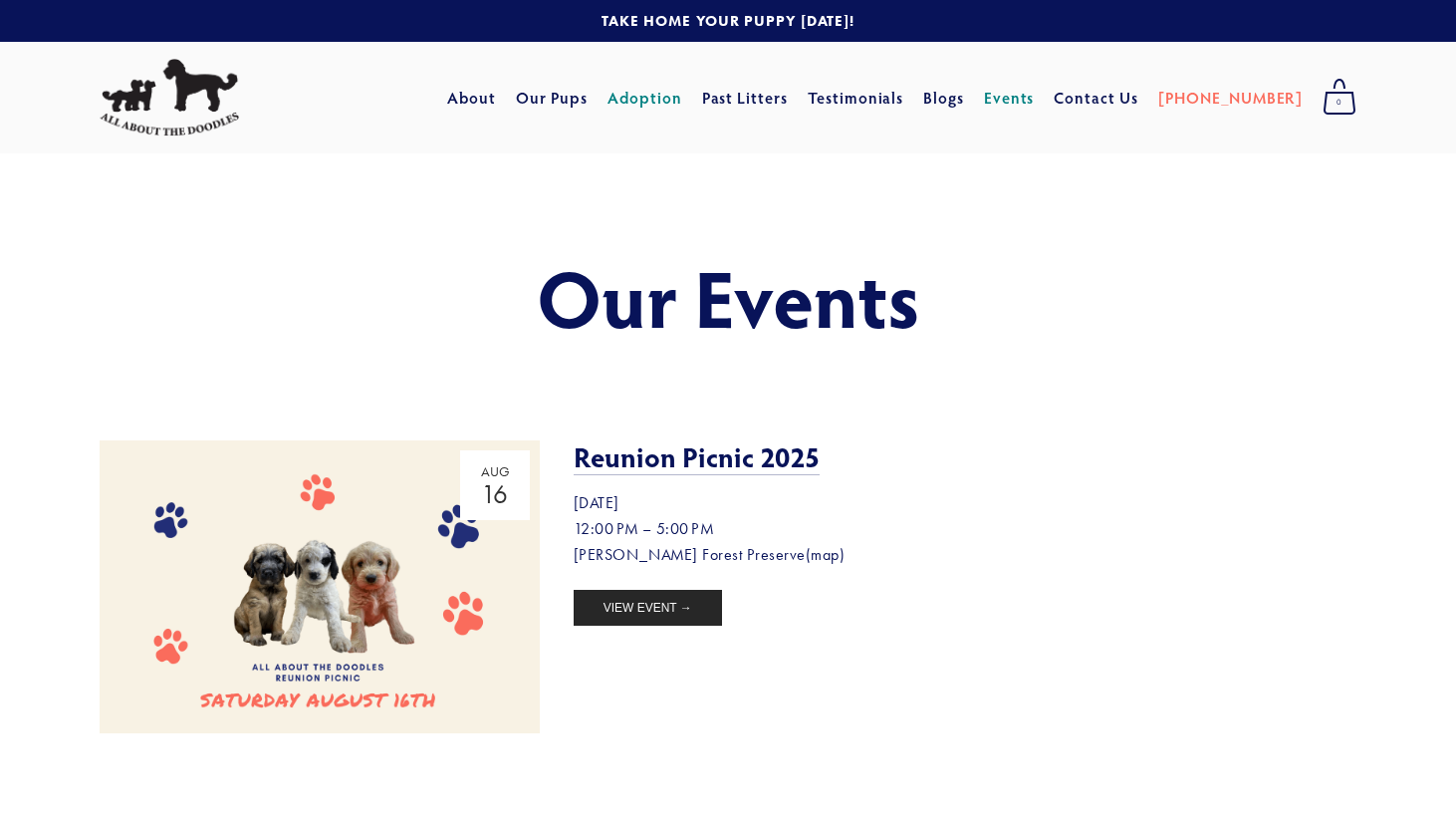 click on "Adoption" at bounding box center (644, 98) 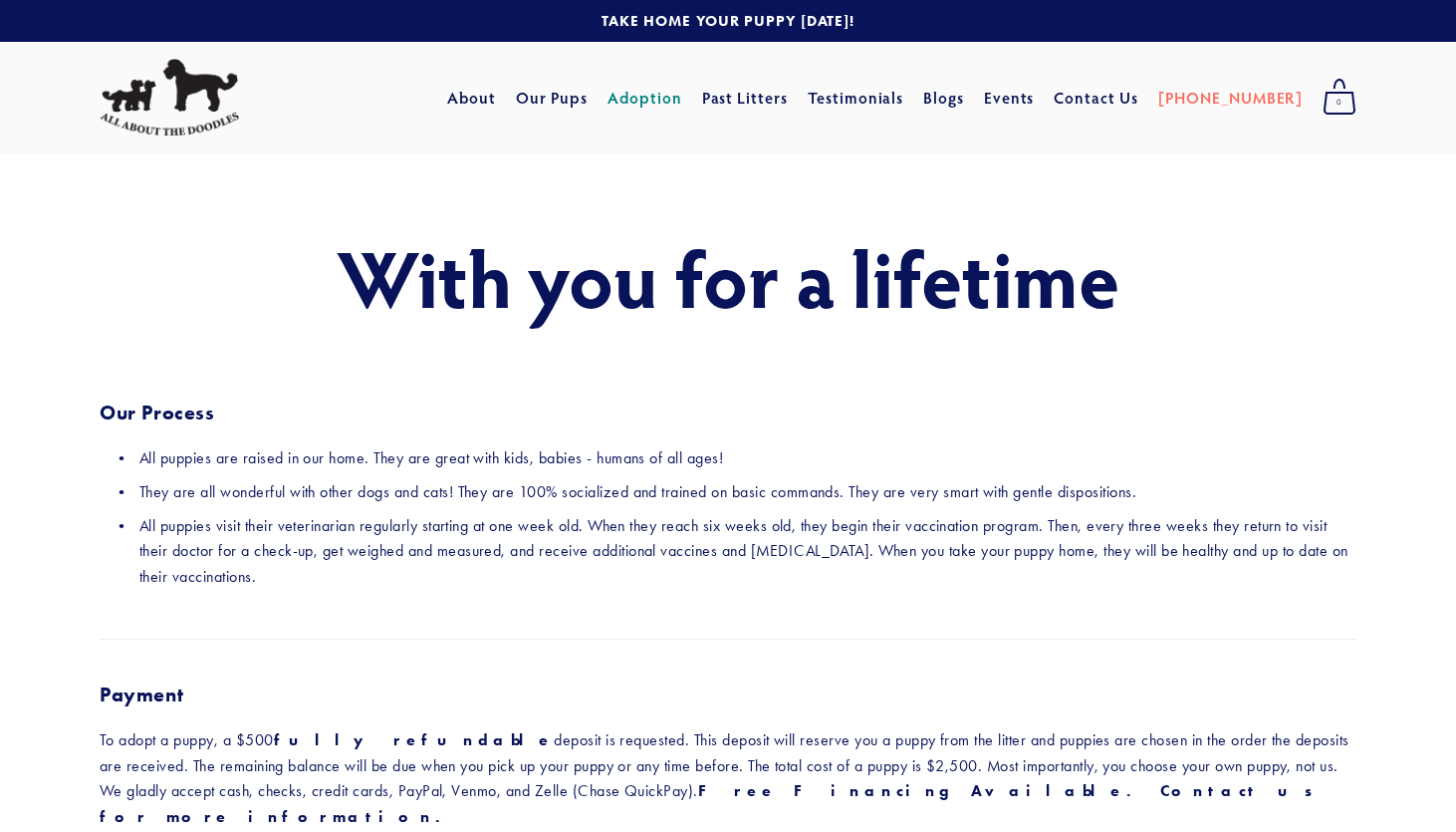 scroll, scrollTop: 0, scrollLeft: 0, axis: both 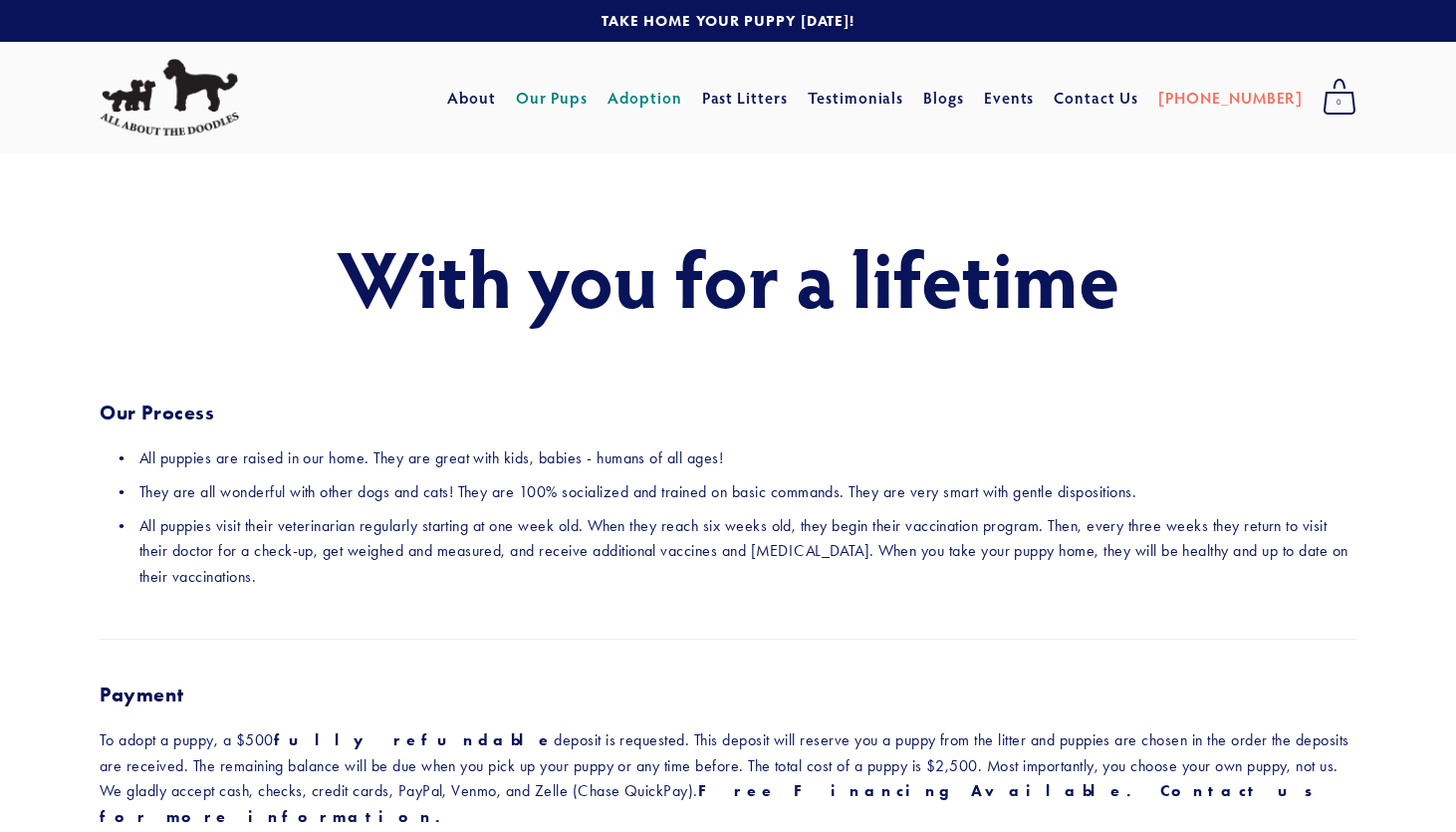 click on "Our Pups" at bounding box center (552, 98) 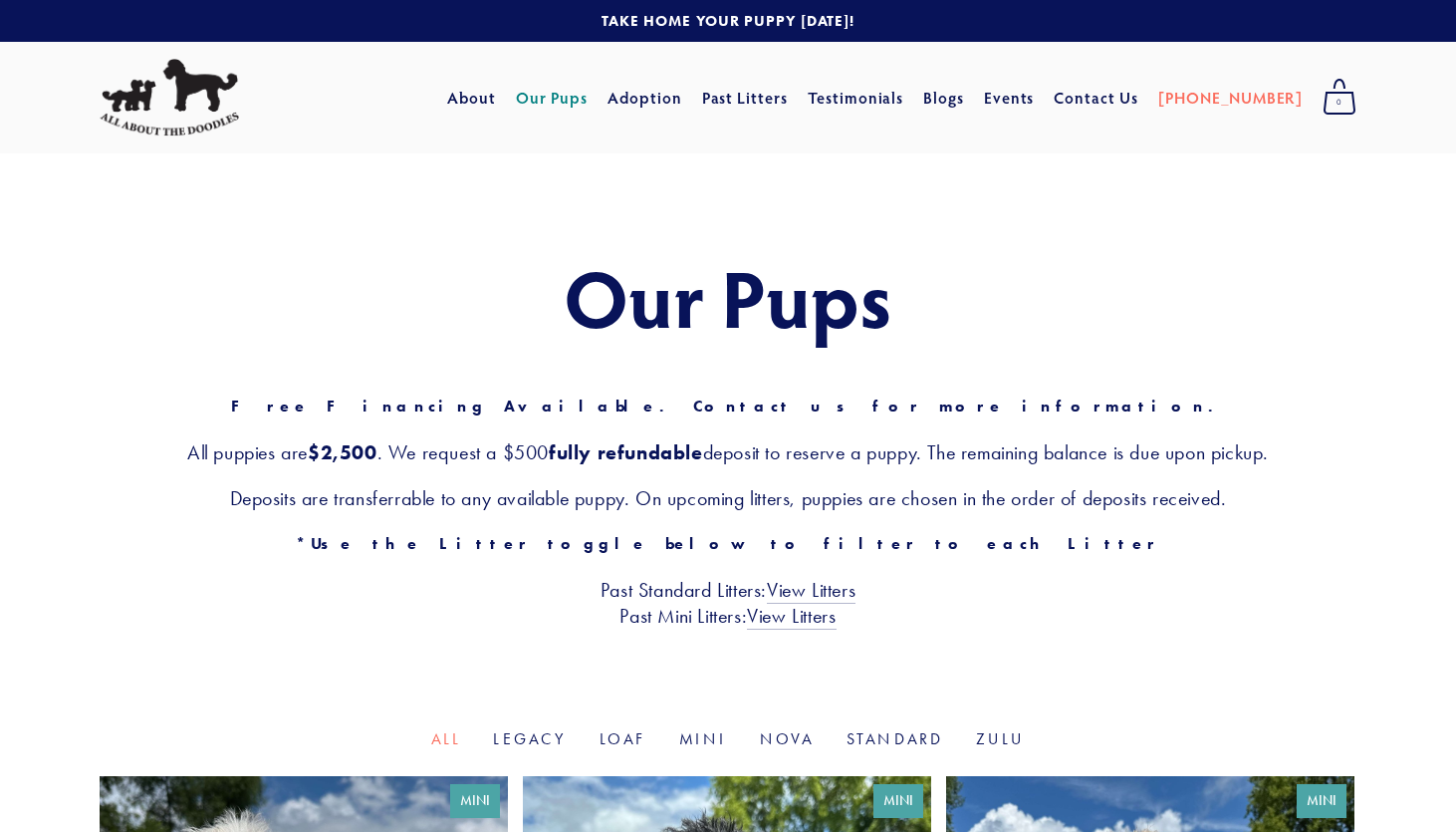 scroll, scrollTop: 0, scrollLeft: 0, axis: both 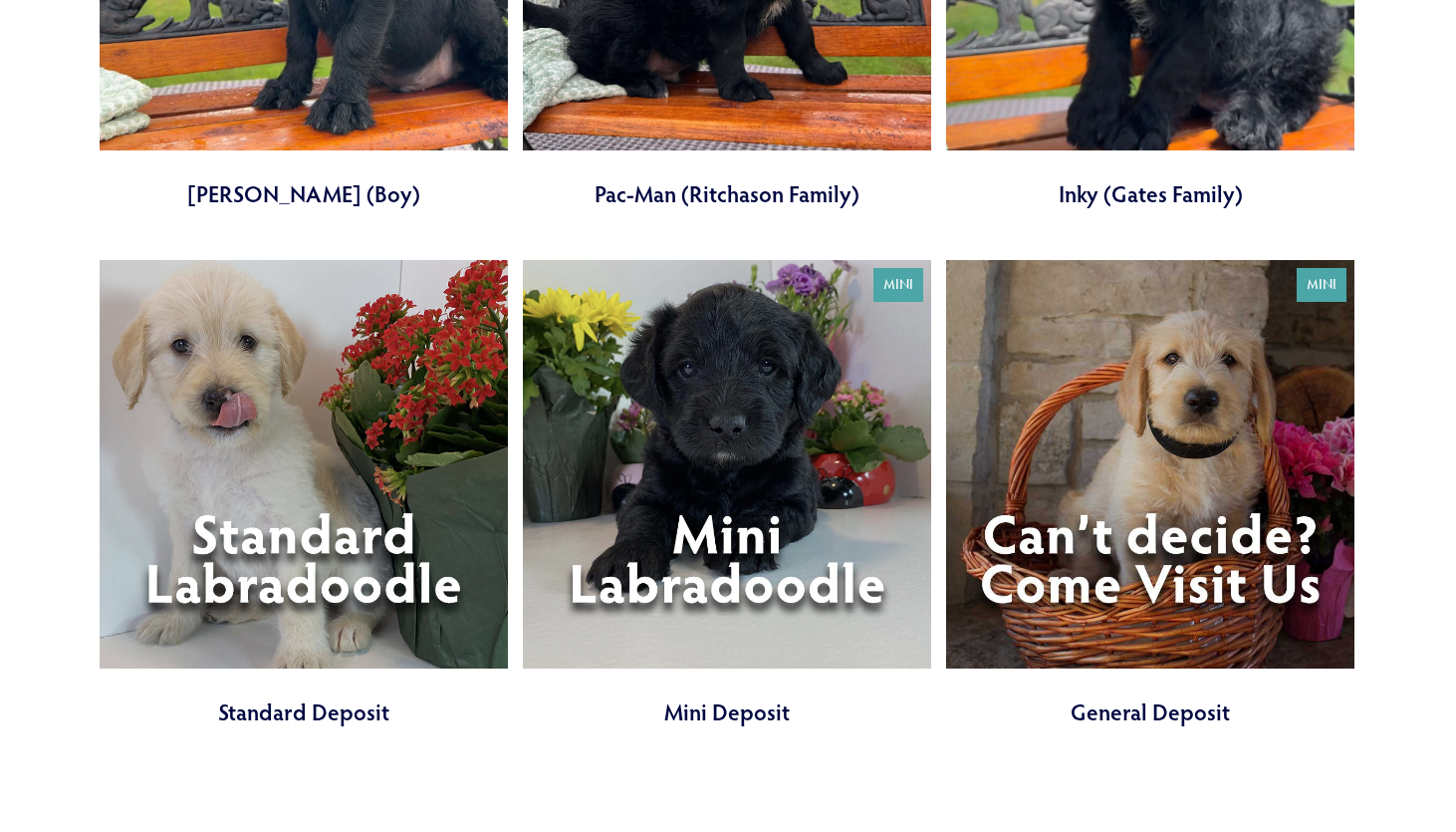 click at bounding box center (1150, 494) 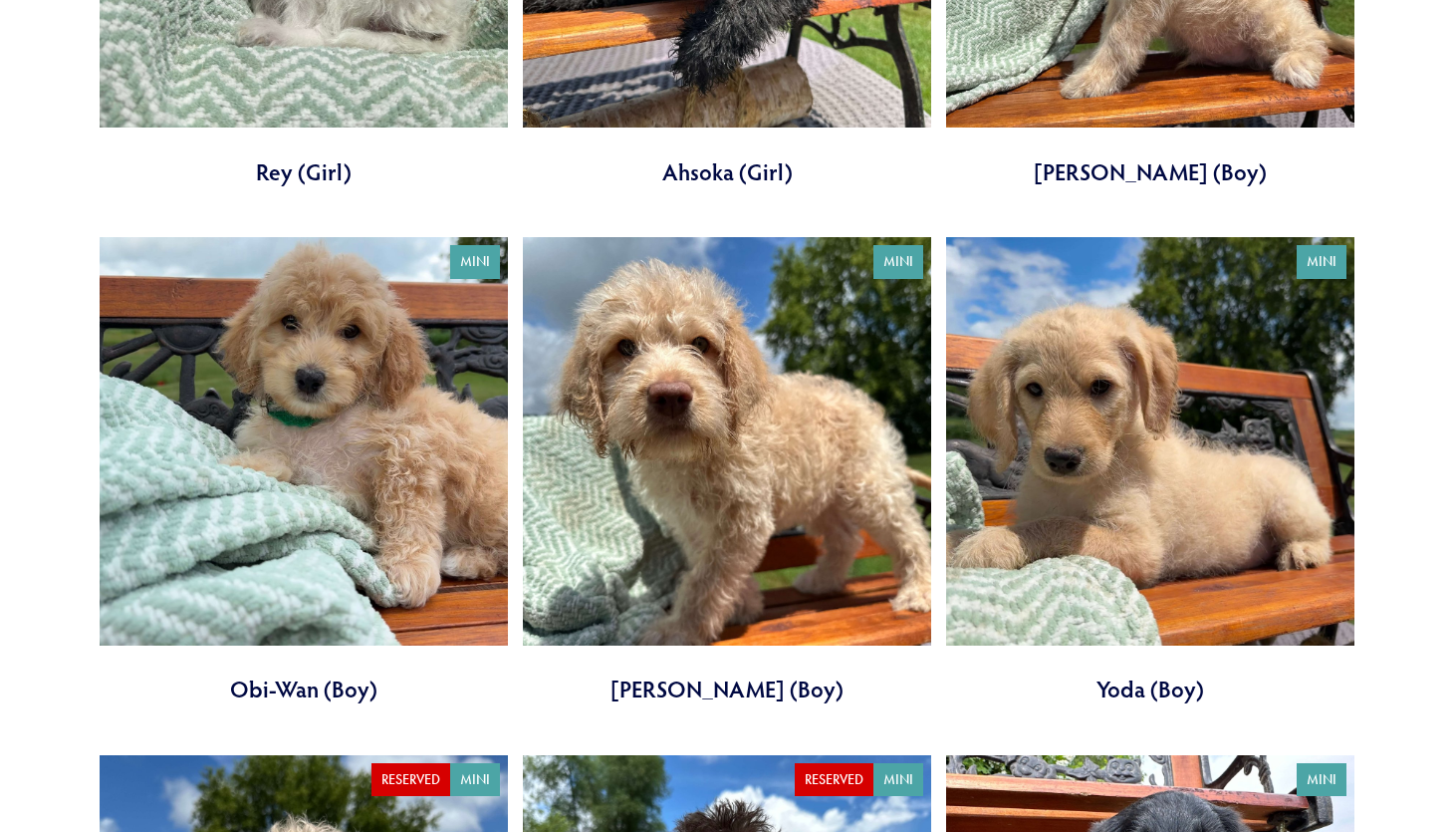 scroll, scrollTop: 1104, scrollLeft: 0, axis: vertical 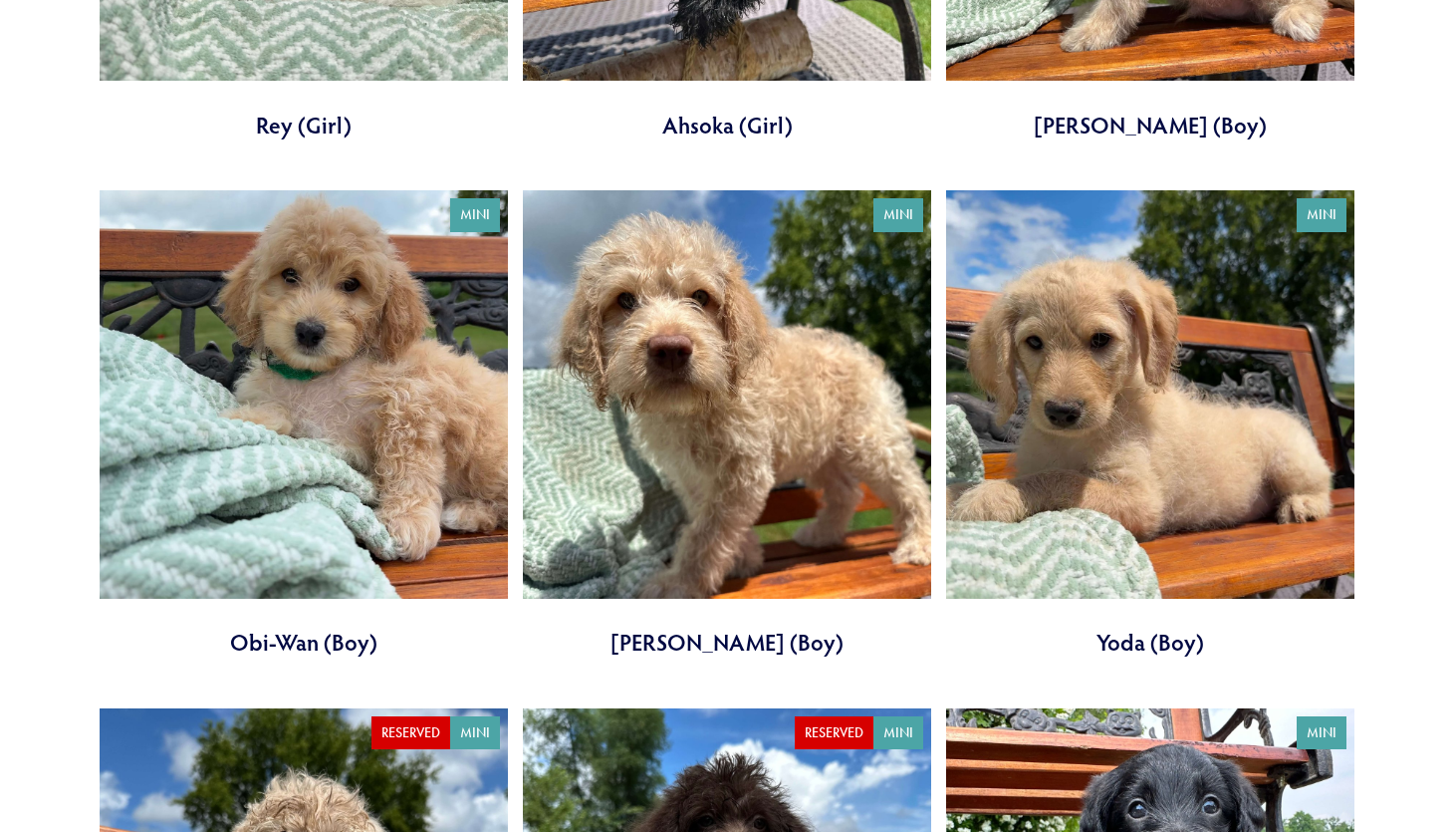 click at bounding box center [304, 424] 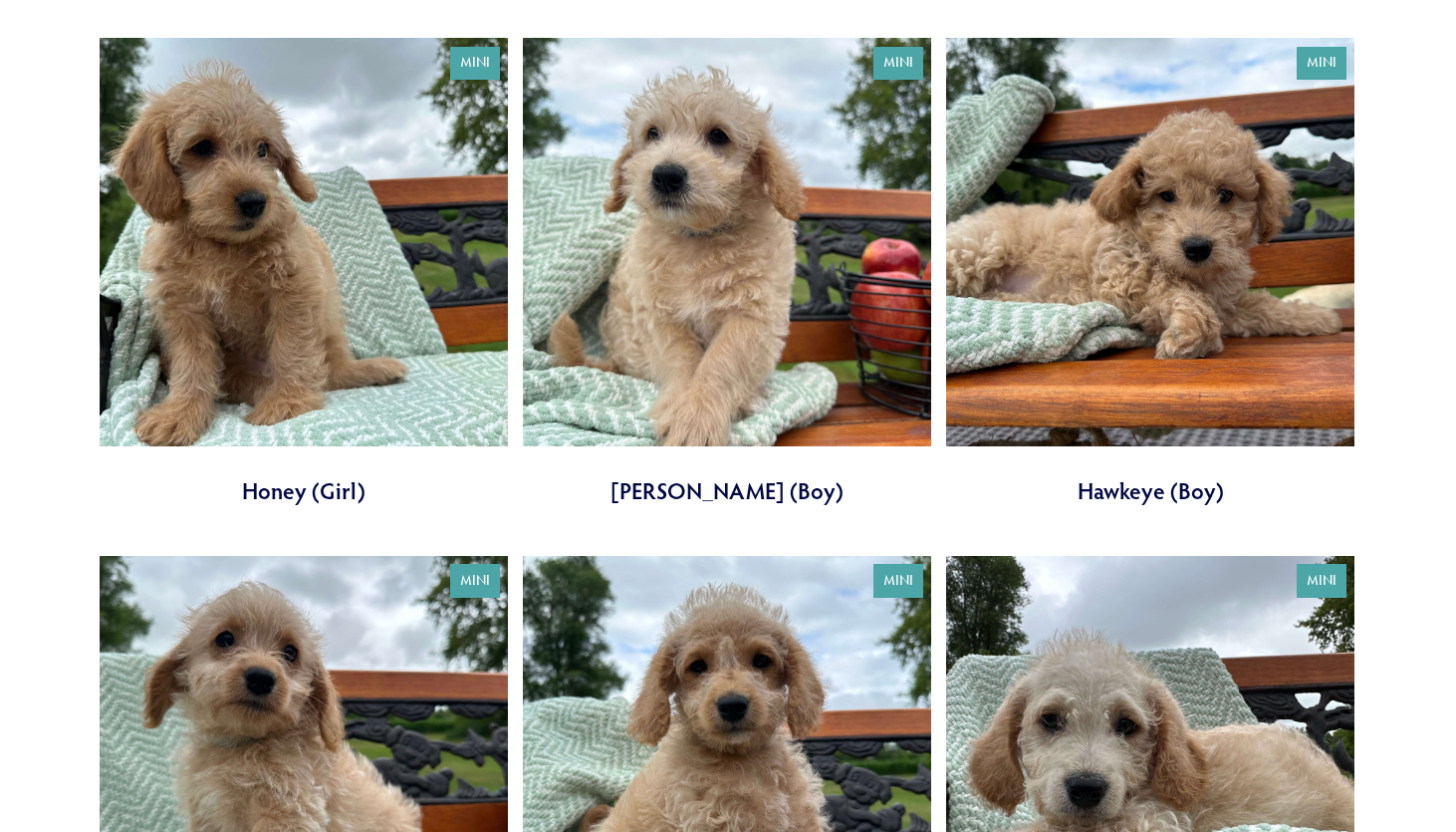 scroll, scrollTop: 2878, scrollLeft: 0, axis: vertical 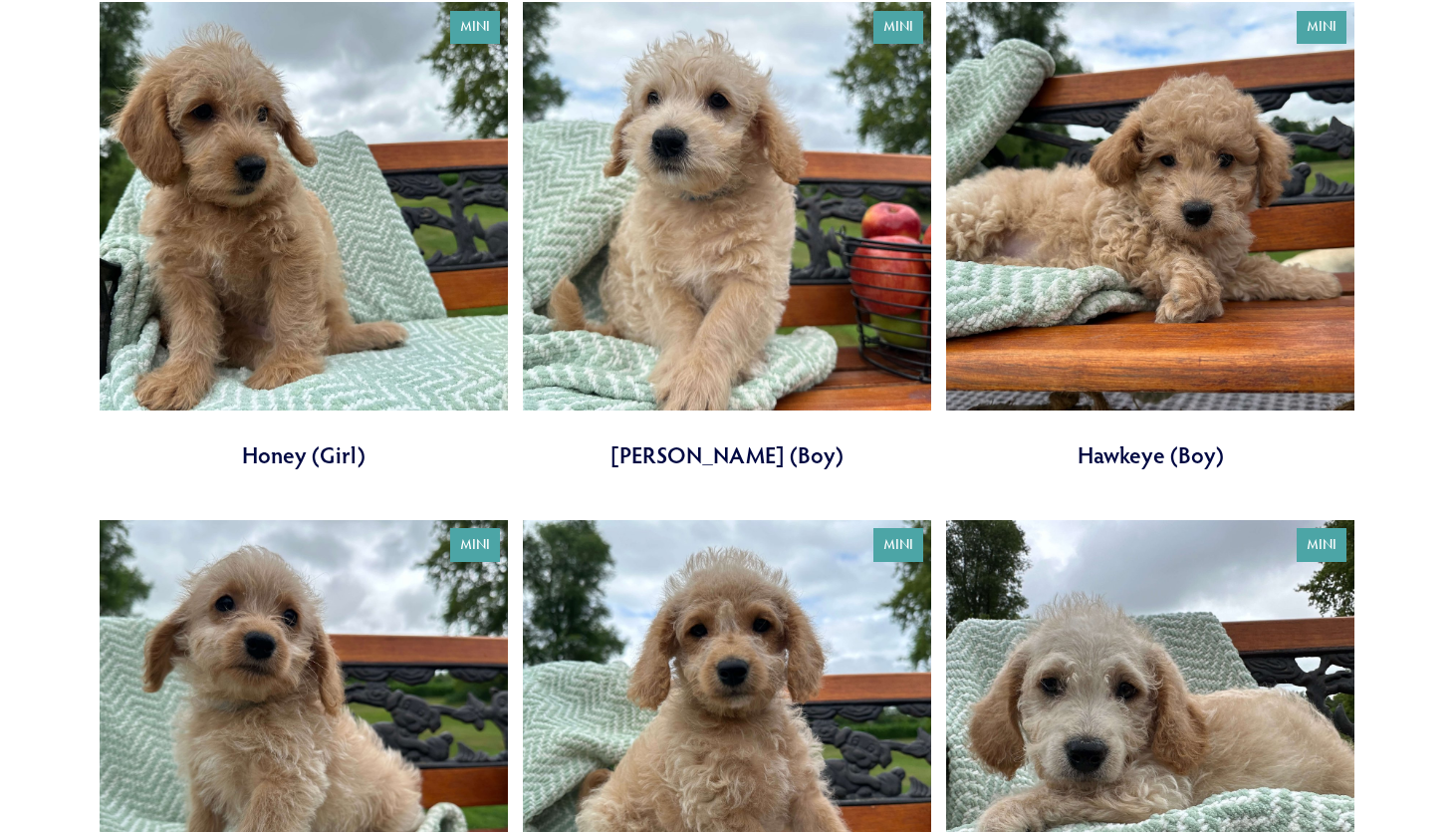 click at bounding box center (1150, 236) 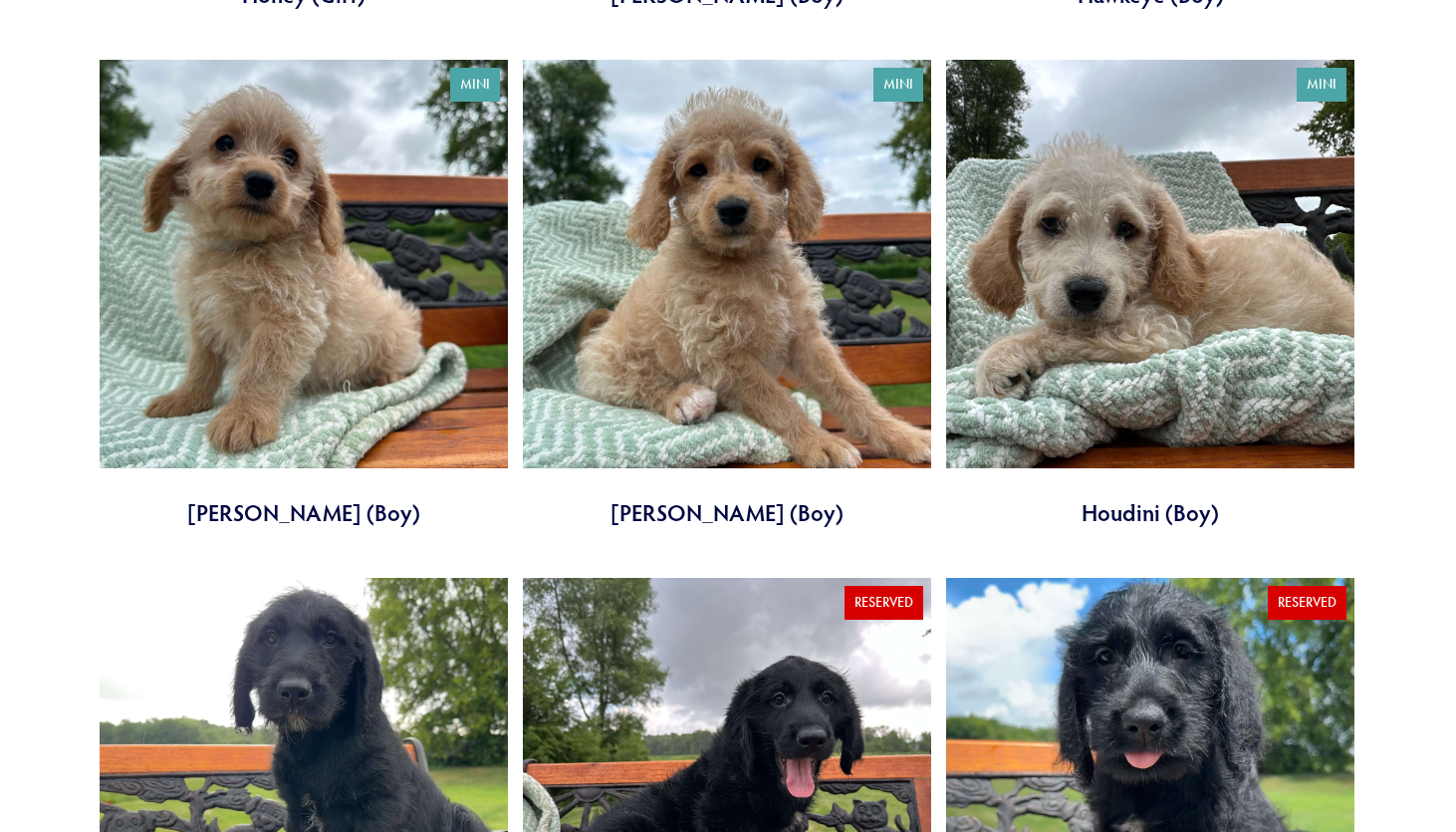 scroll, scrollTop: 3172, scrollLeft: 0, axis: vertical 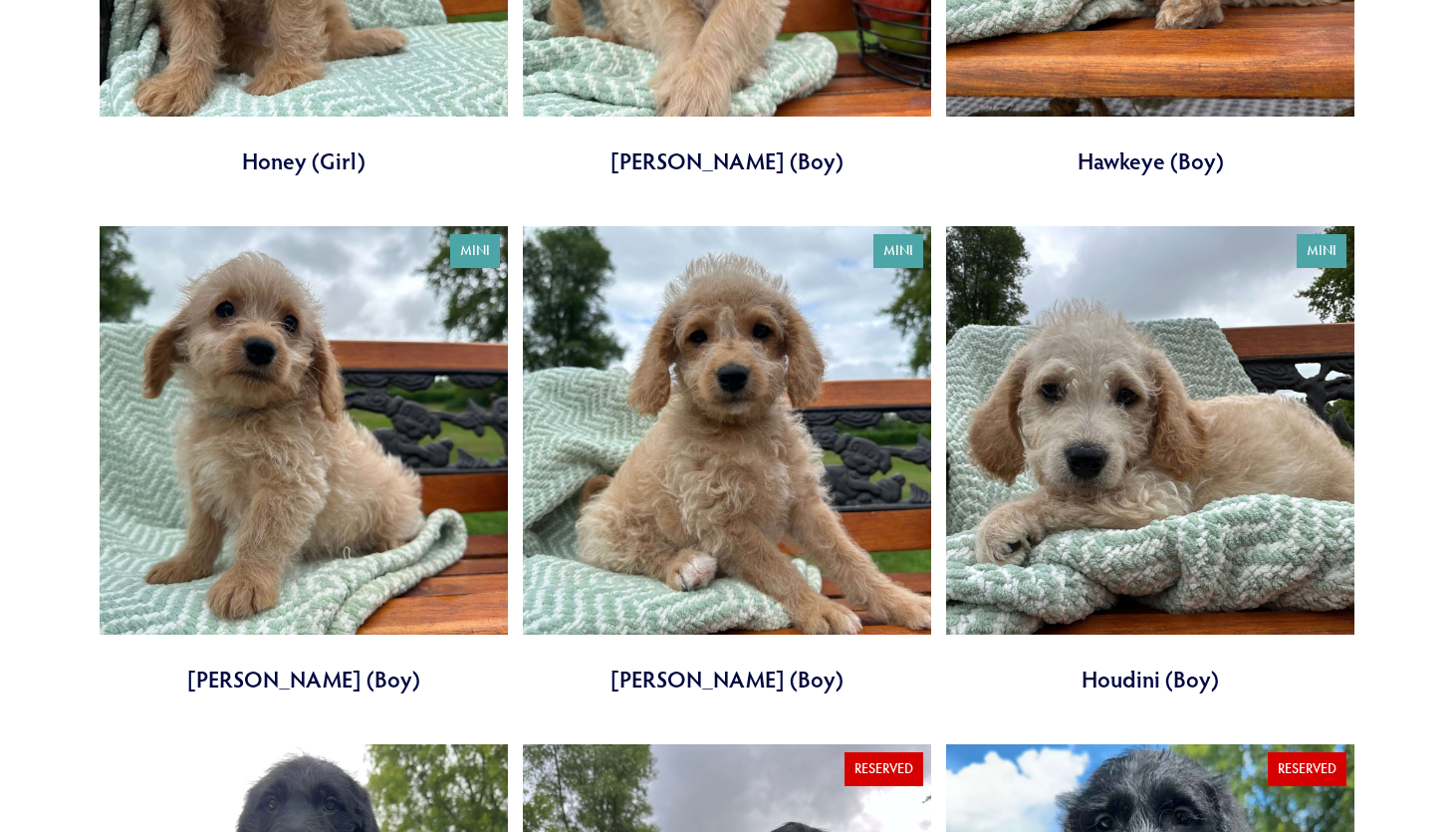 click at bounding box center (727, 460) 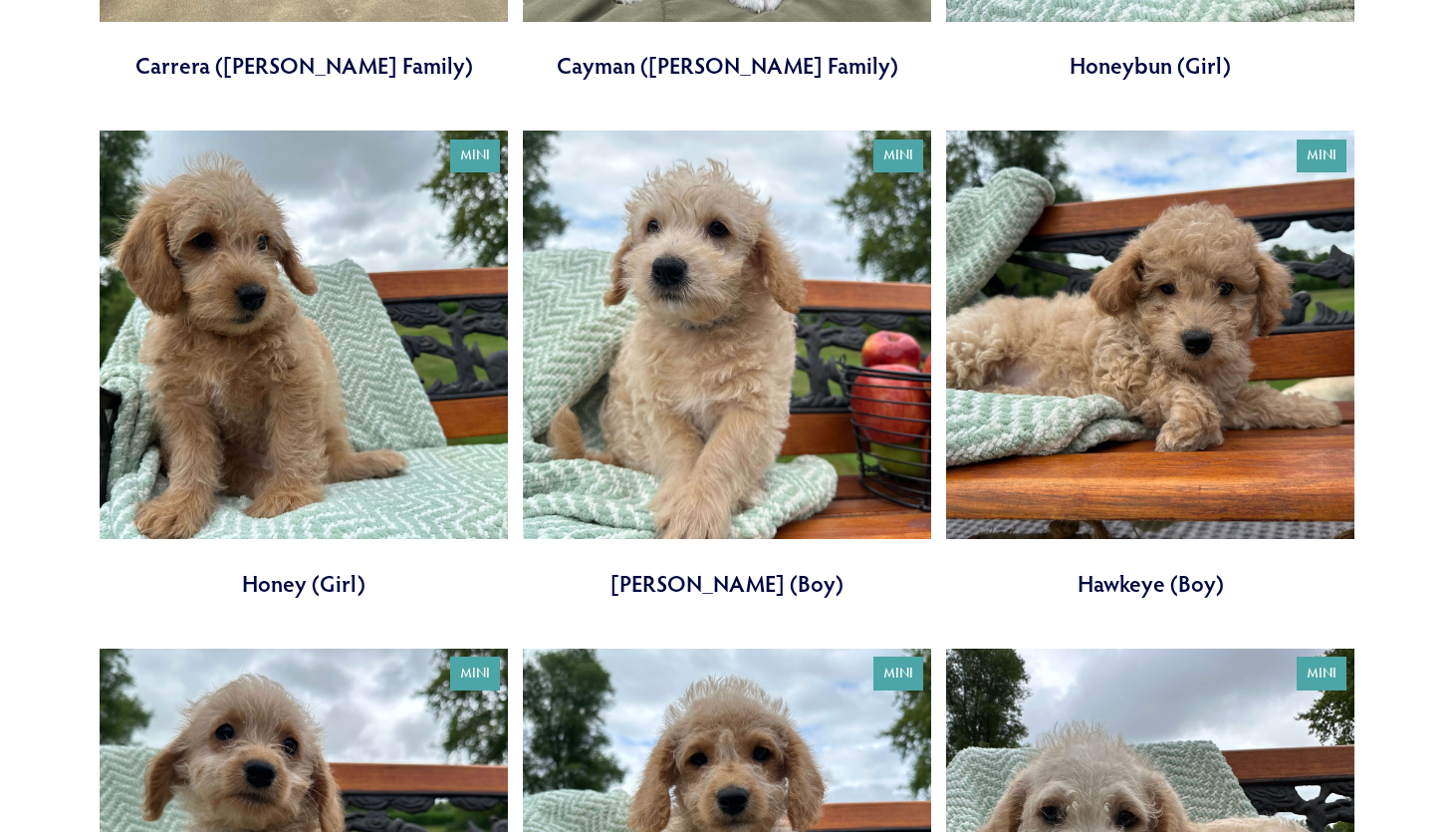 scroll, scrollTop: 2739, scrollLeft: 0, axis: vertical 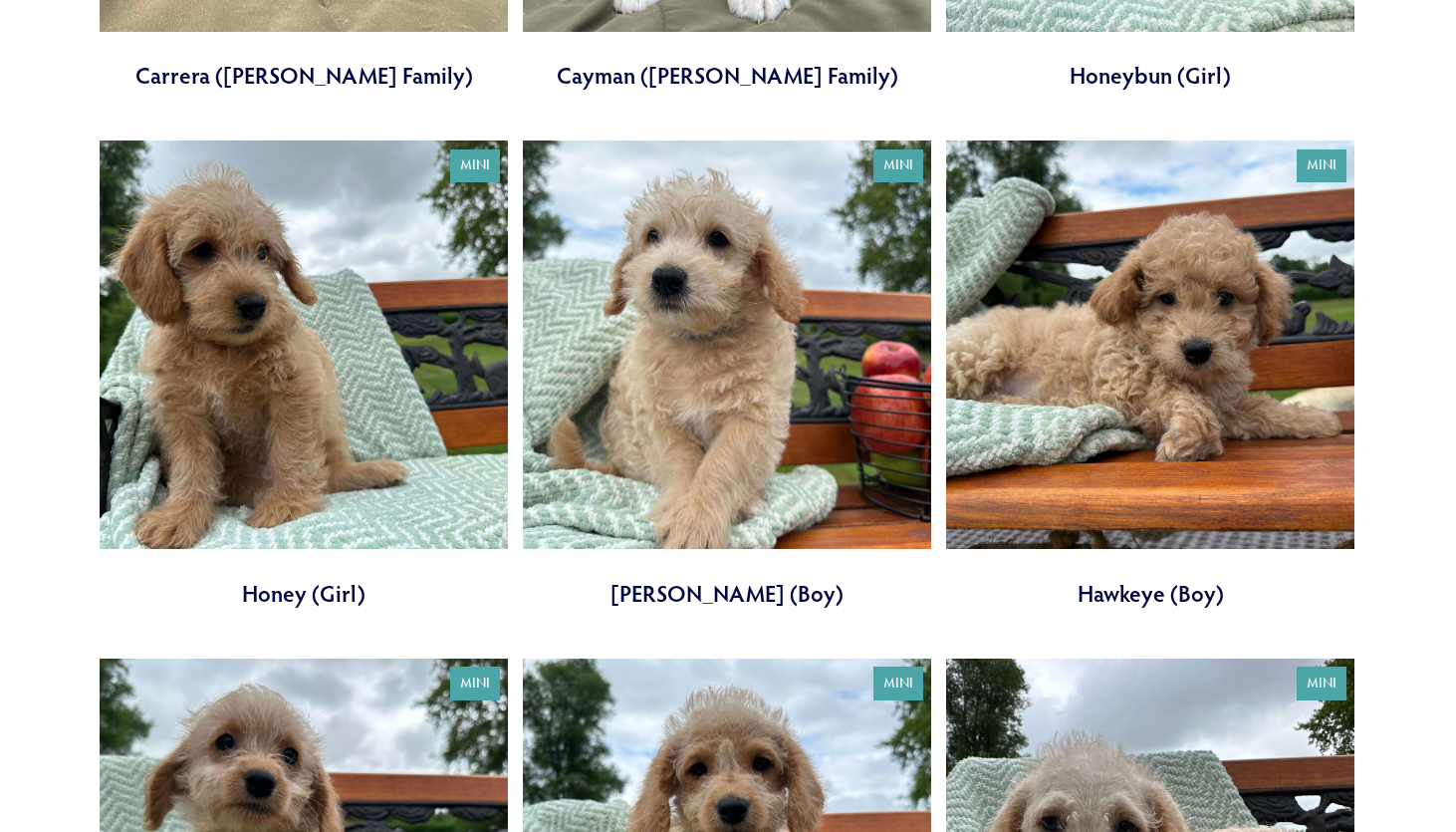 click at bounding box center [1150, 375] 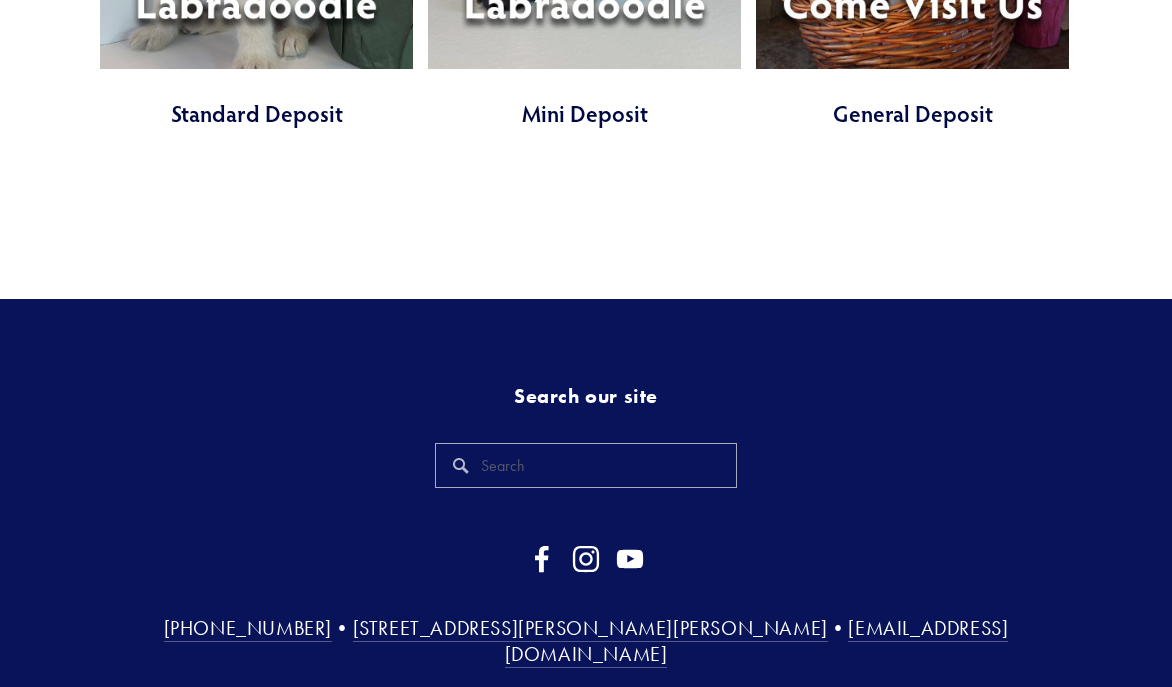 scroll, scrollTop: 4112, scrollLeft: 0, axis: vertical 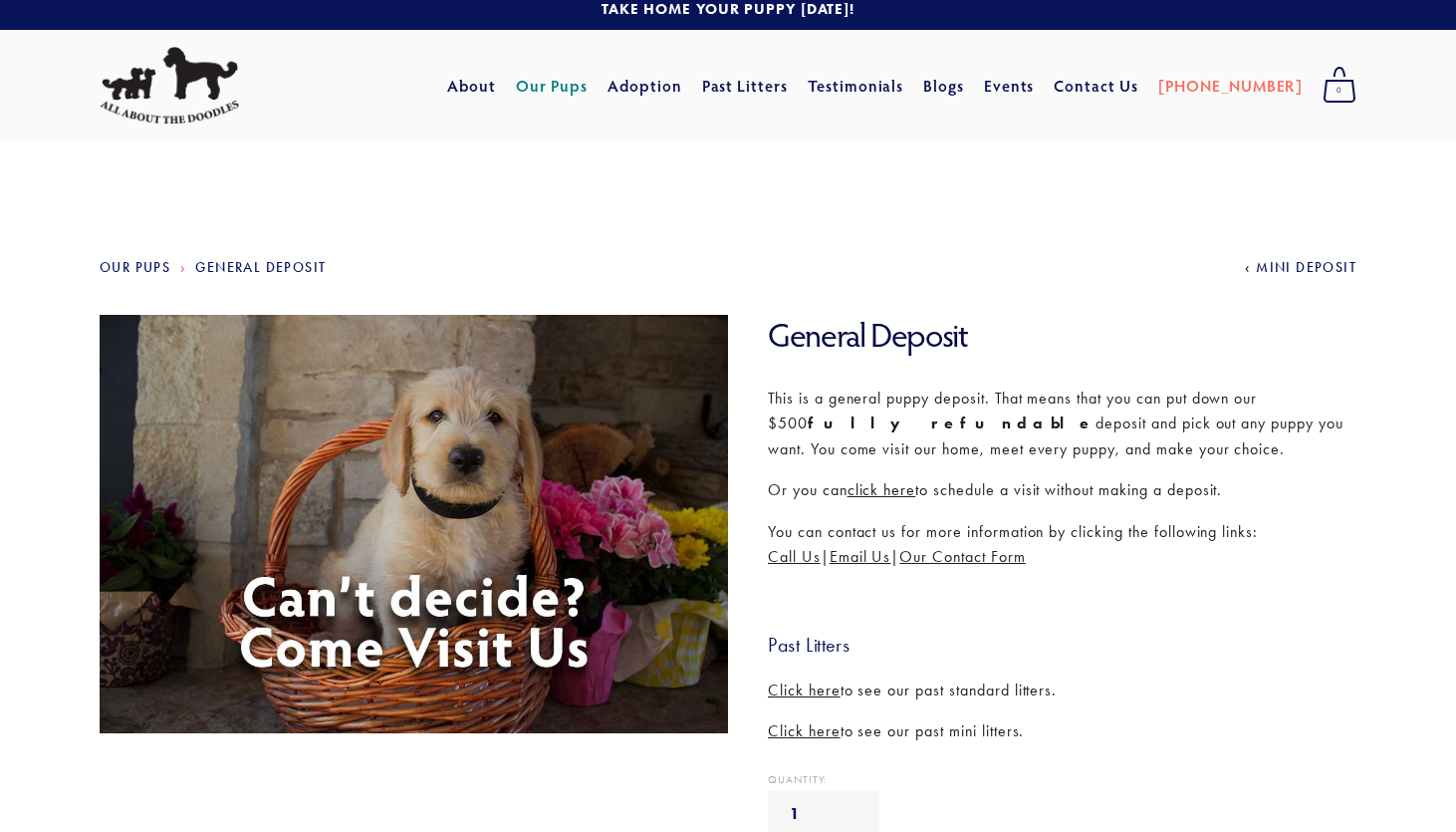 click on "click here" at bounding box center [881, 489] 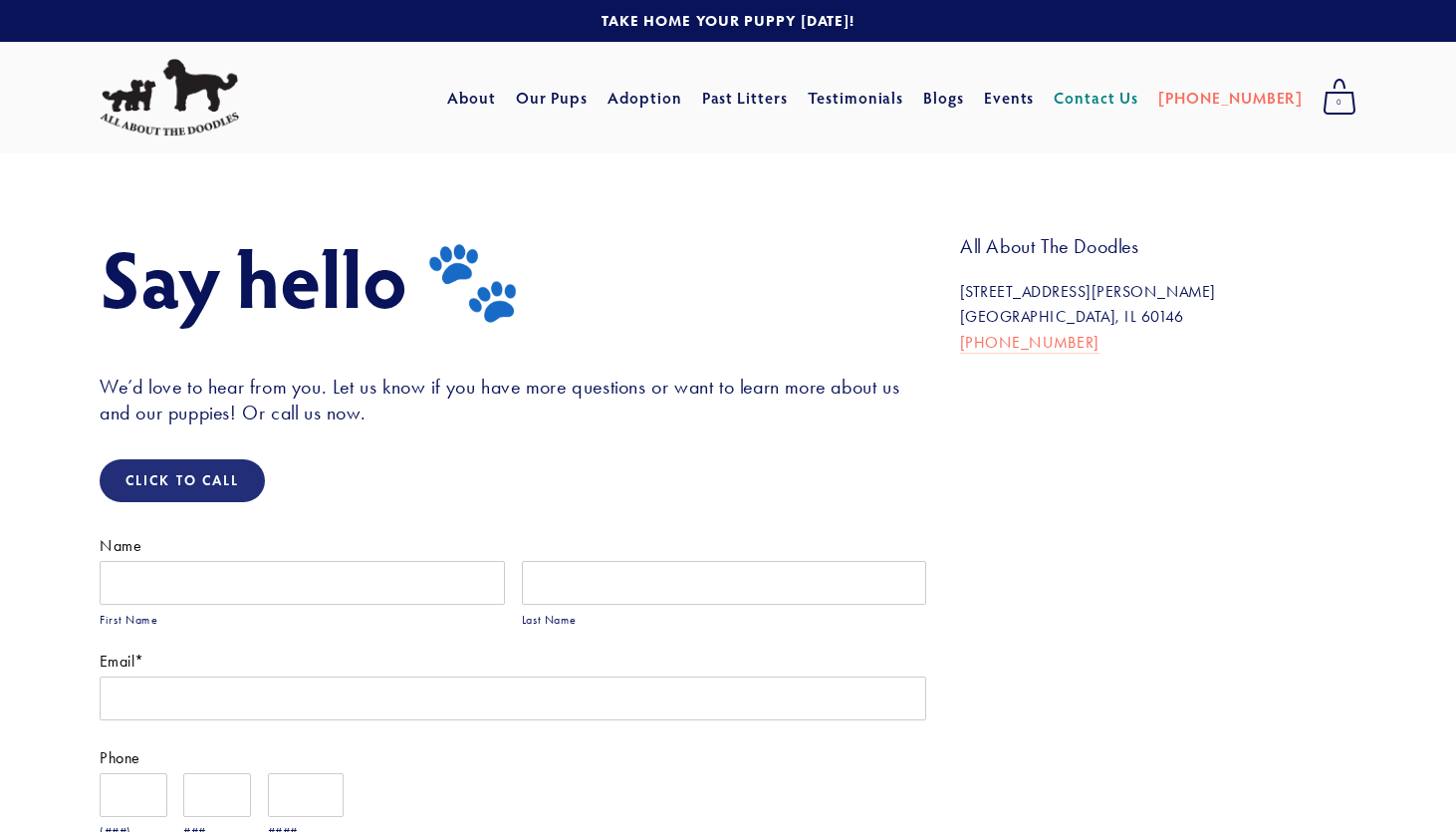 scroll, scrollTop: 0, scrollLeft: 0, axis: both 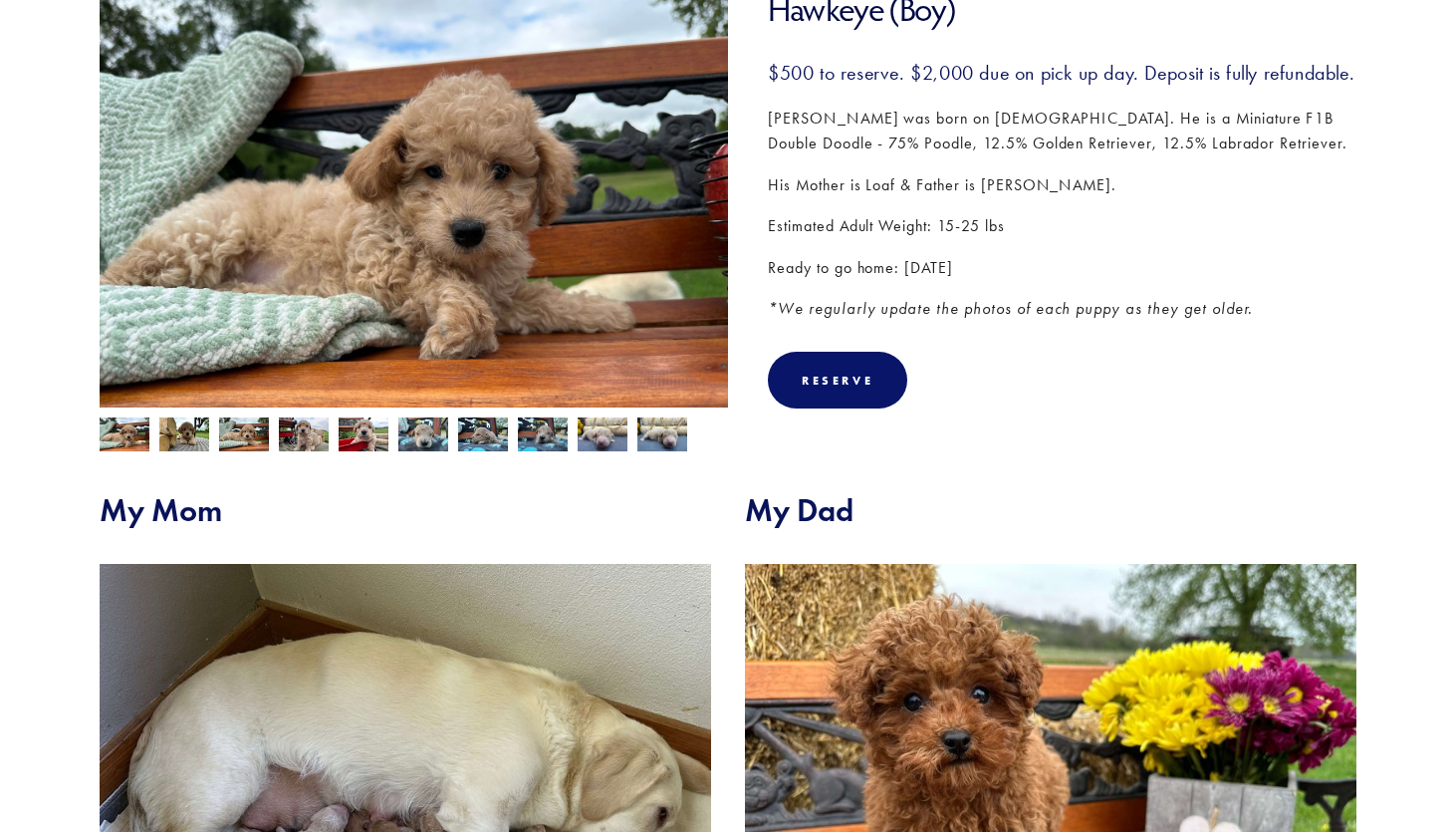 click on "My Mom
My Dad" at bounding box center [728, 745] 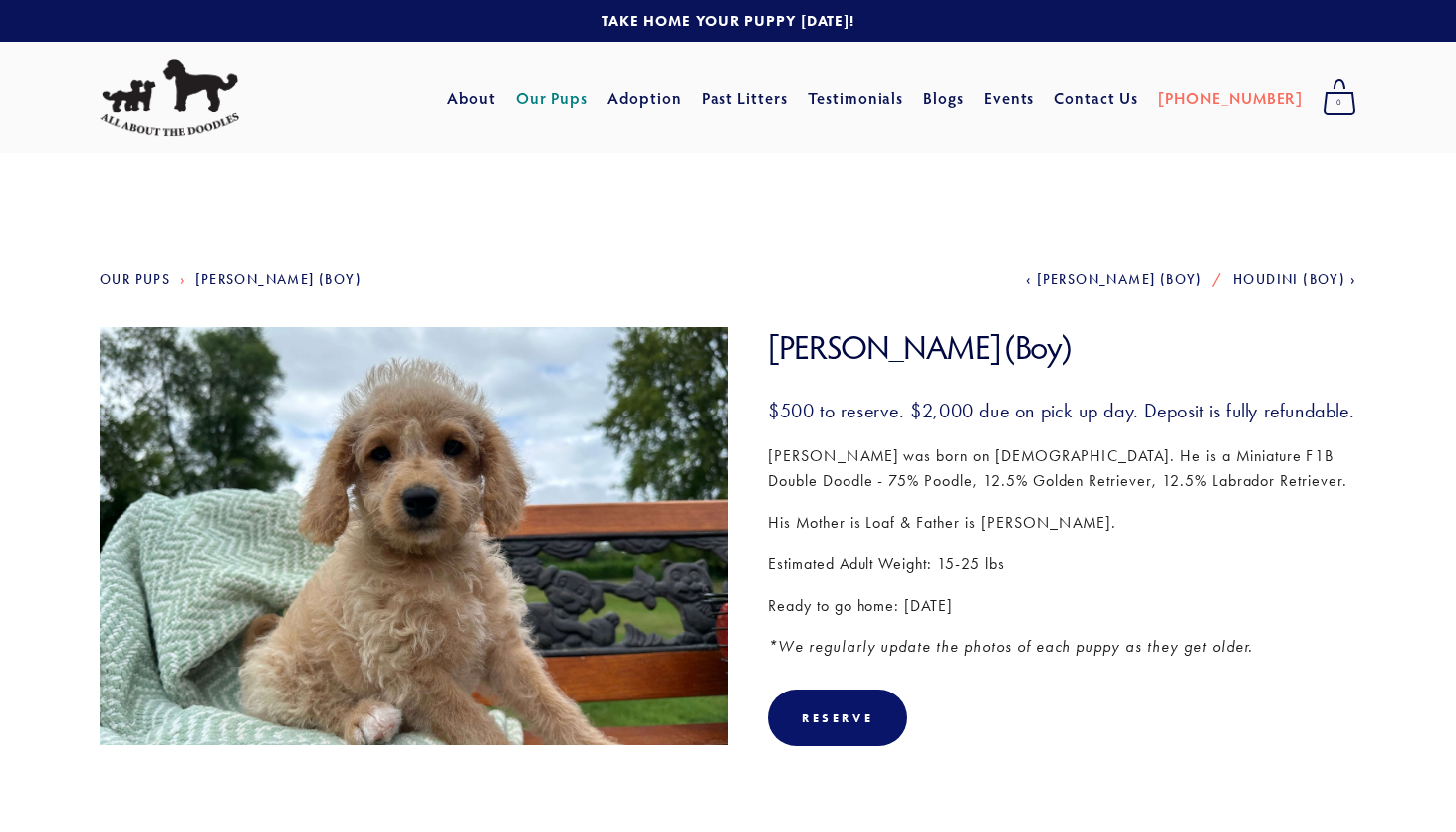scroll, scrollTop: 0, scrollLeft: 0, axis: both 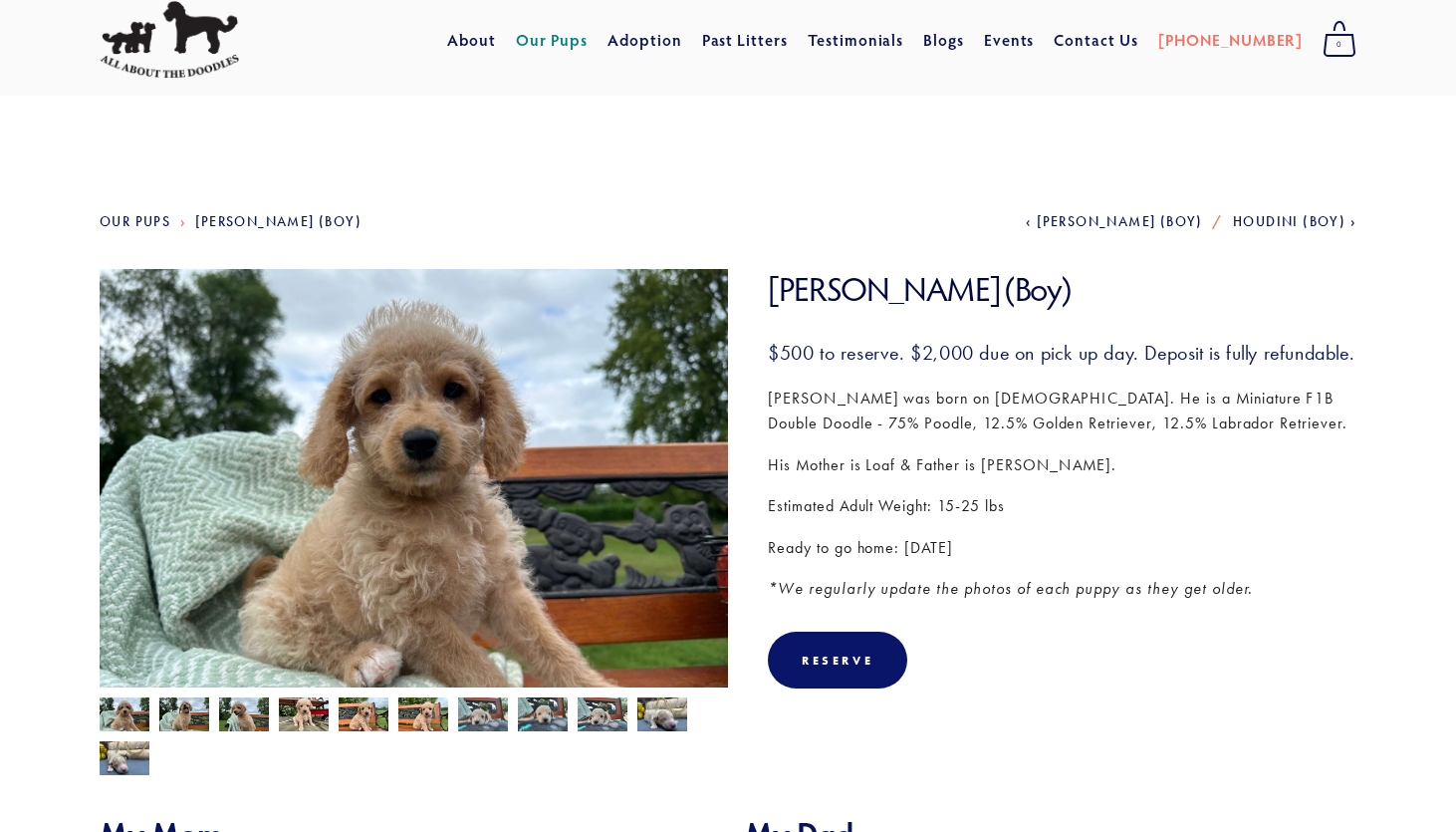 click at bounding box center [423, 716] 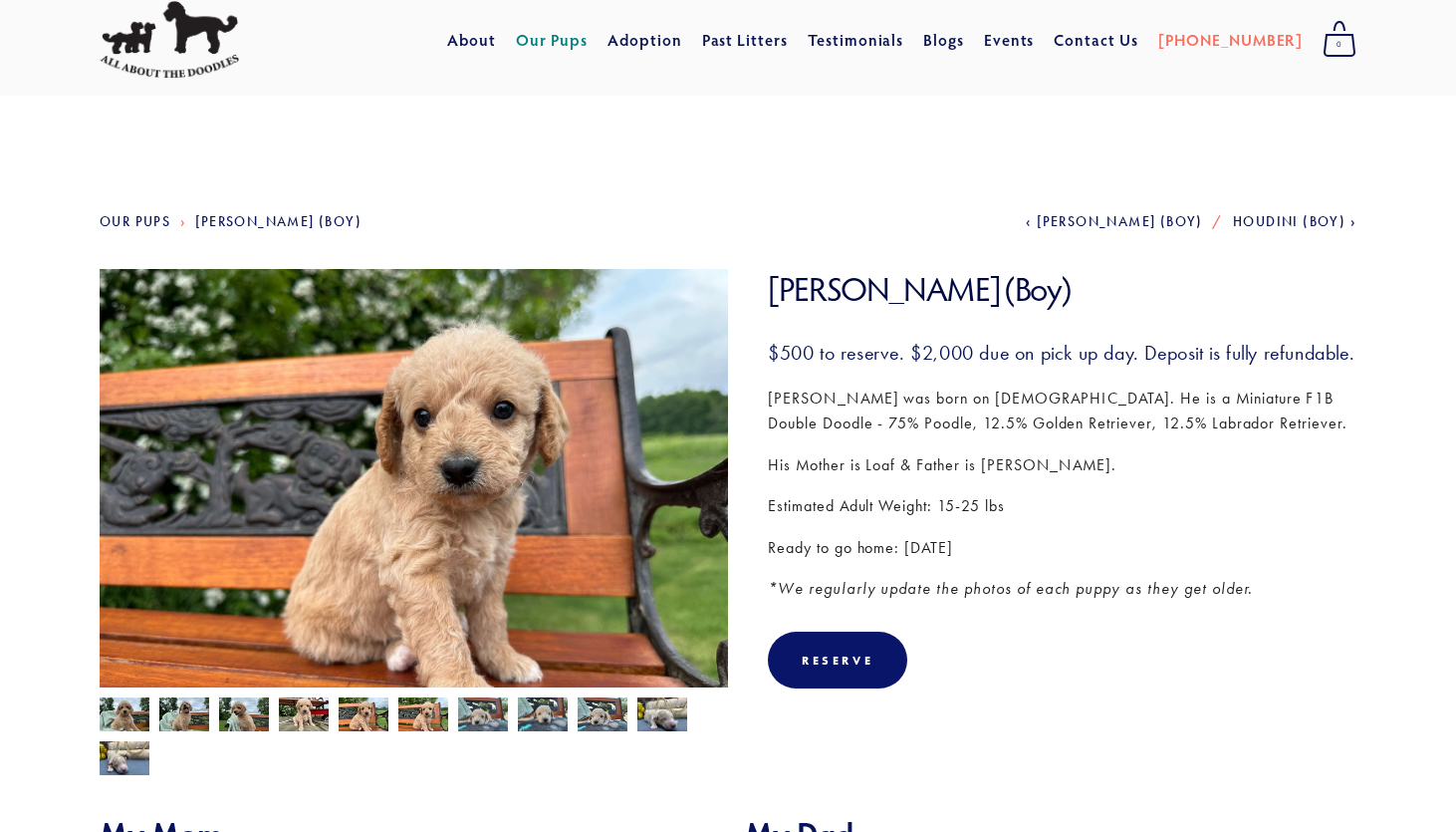 click at bounding box center (184, 716) 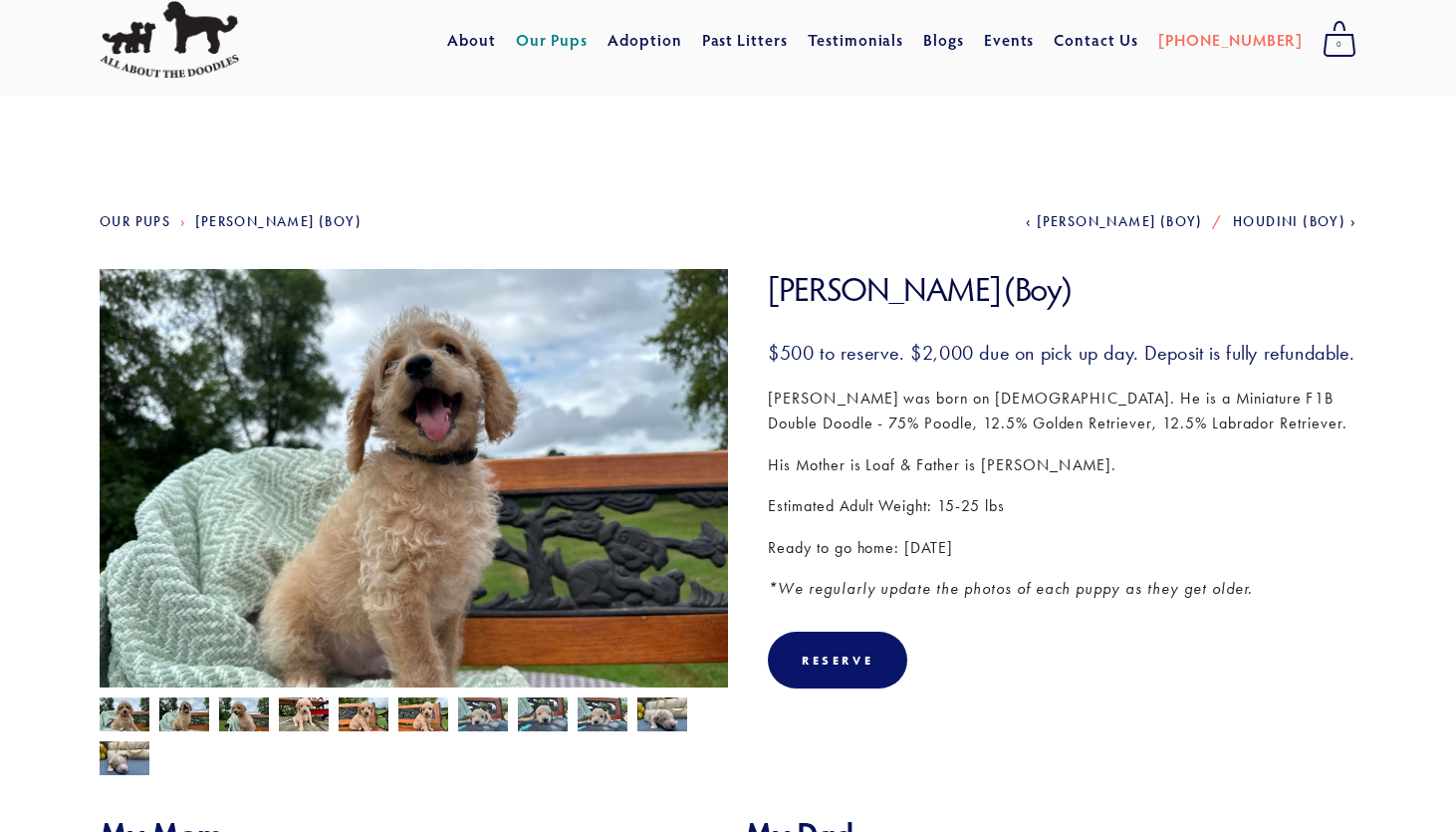 click at bounding box center (124, 716) 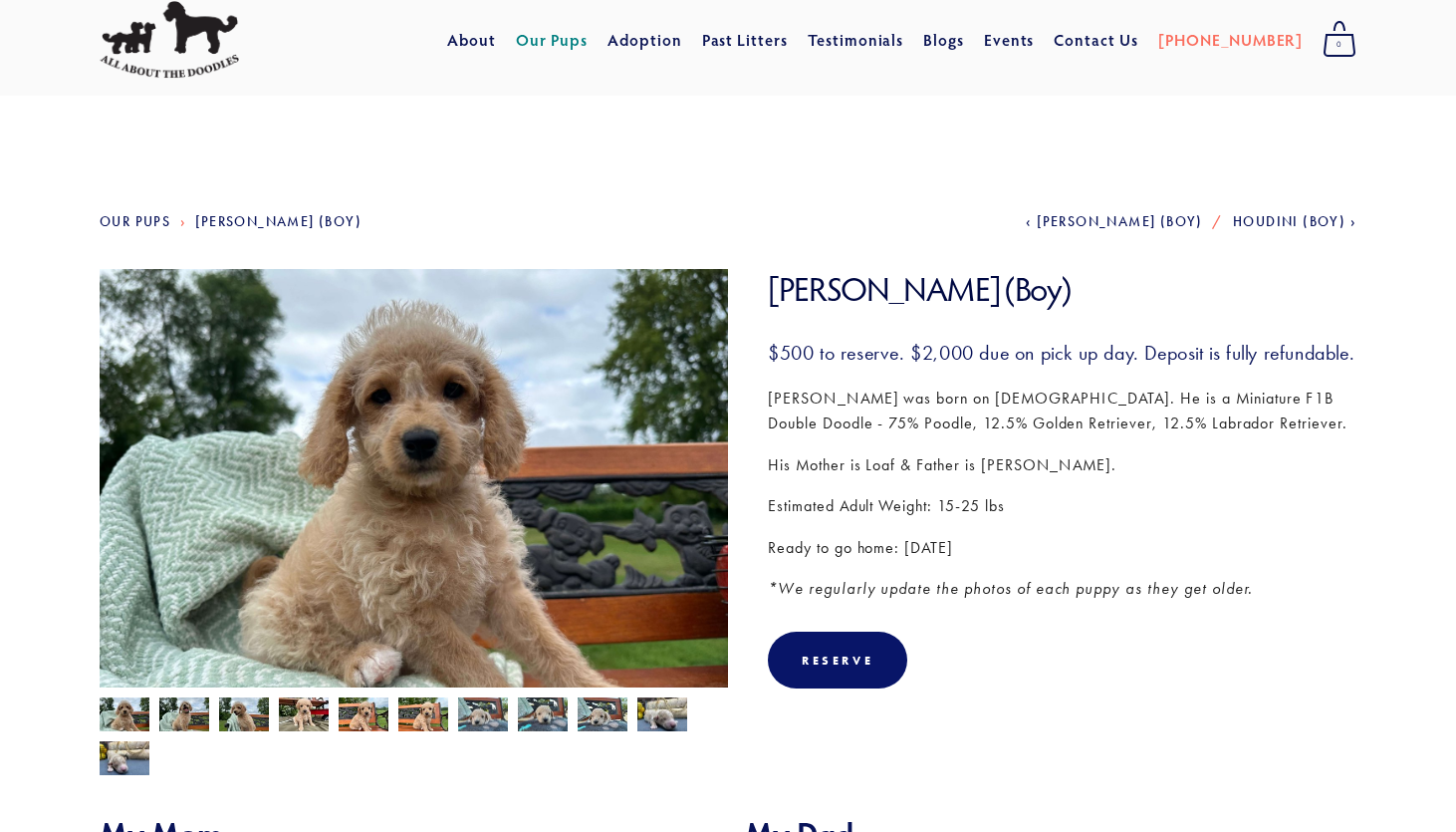 scroll, scrollTop: 65, scrollLeft: 0, axis: vertical 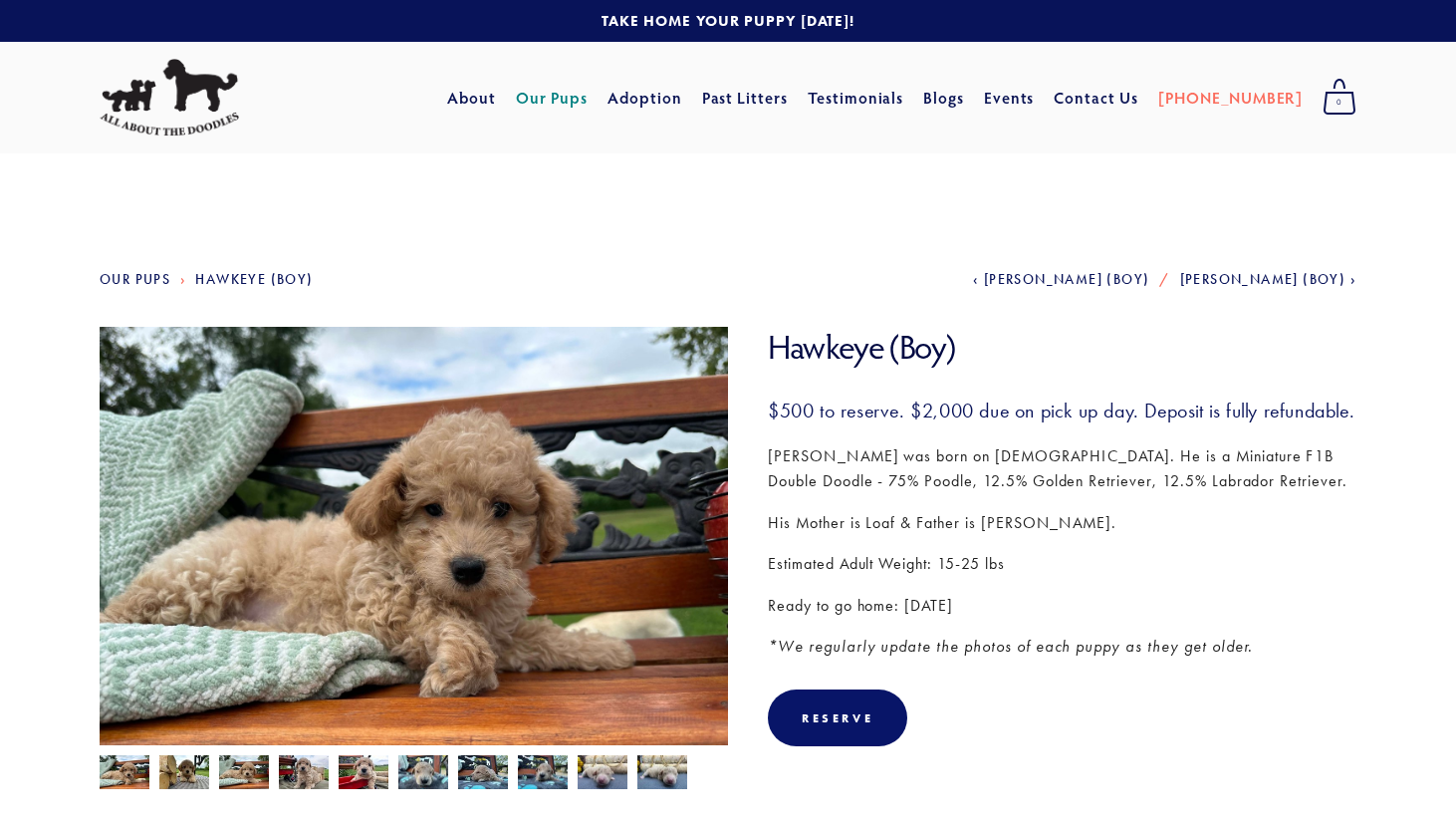 click at bounding box center (364, 774) 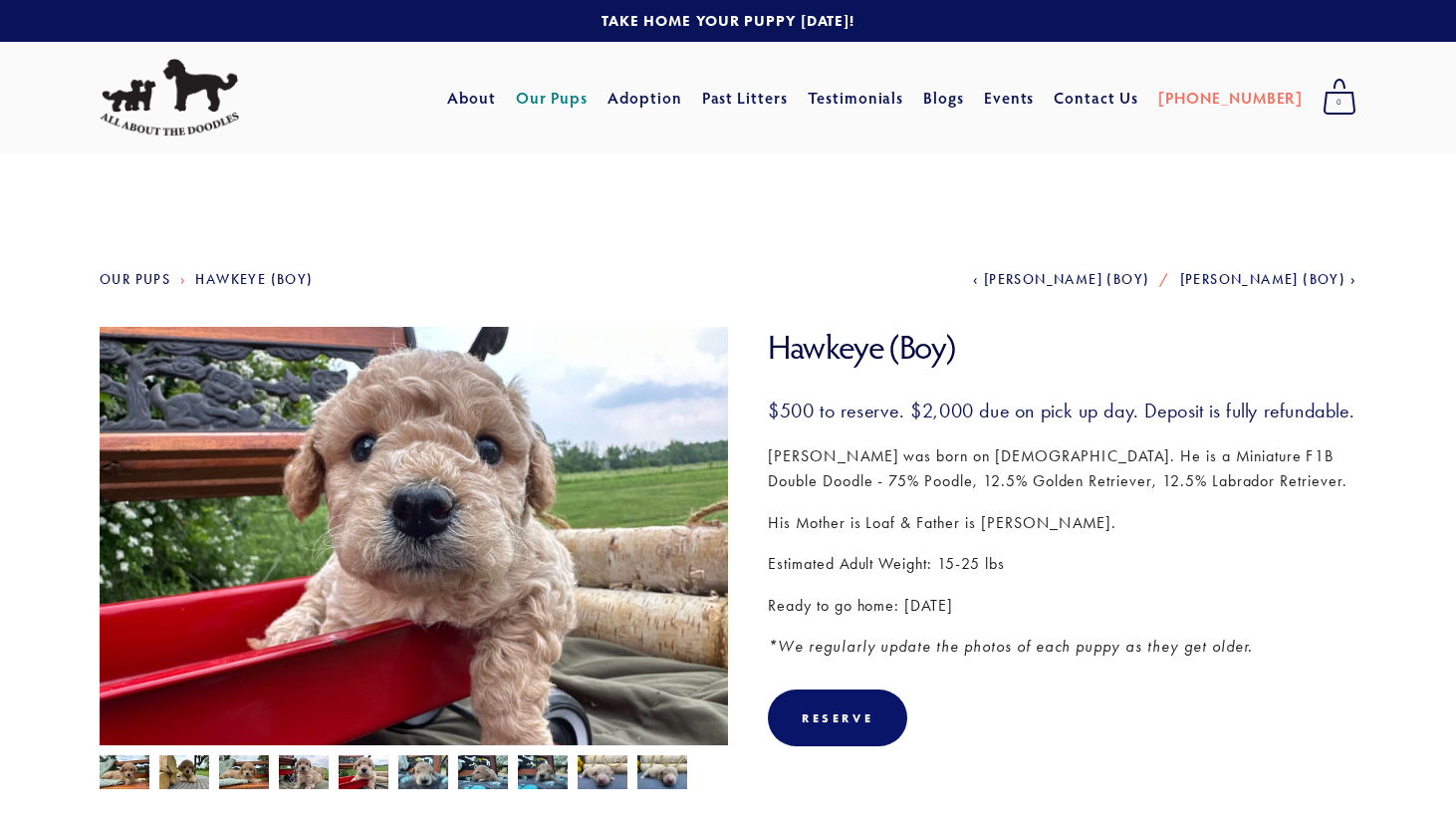 click at bounding box center (184, 774) 